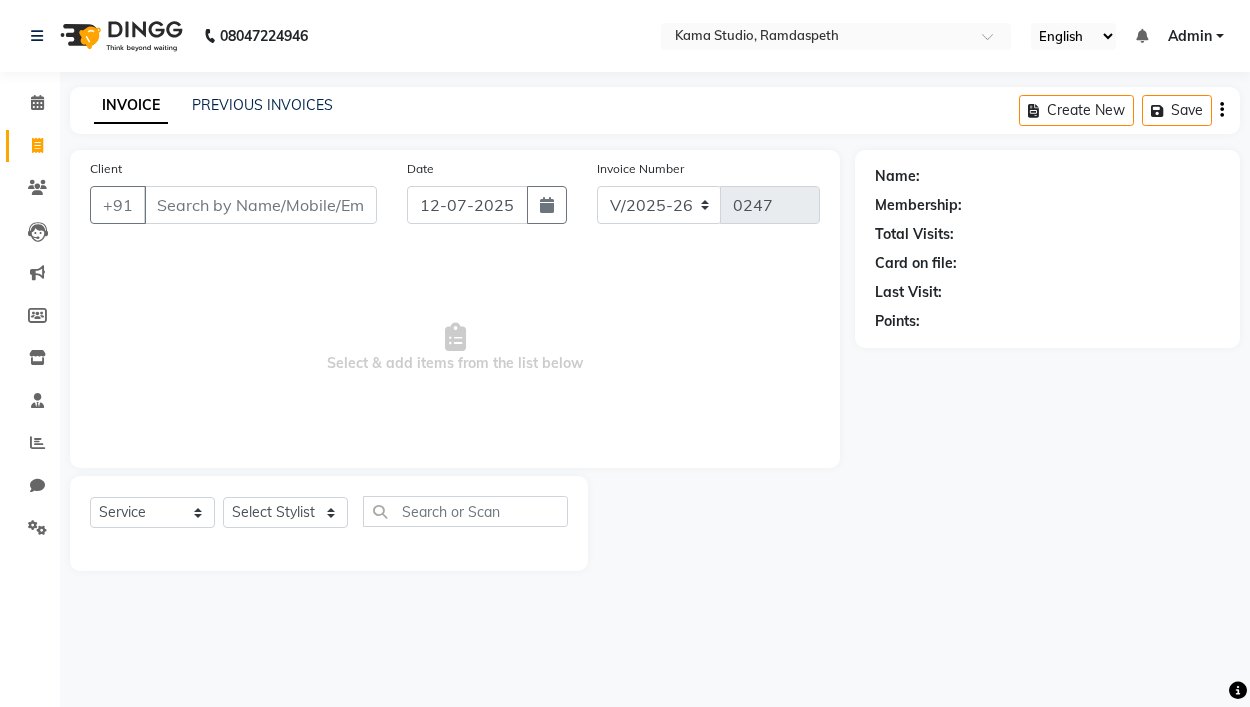 select on "7582" 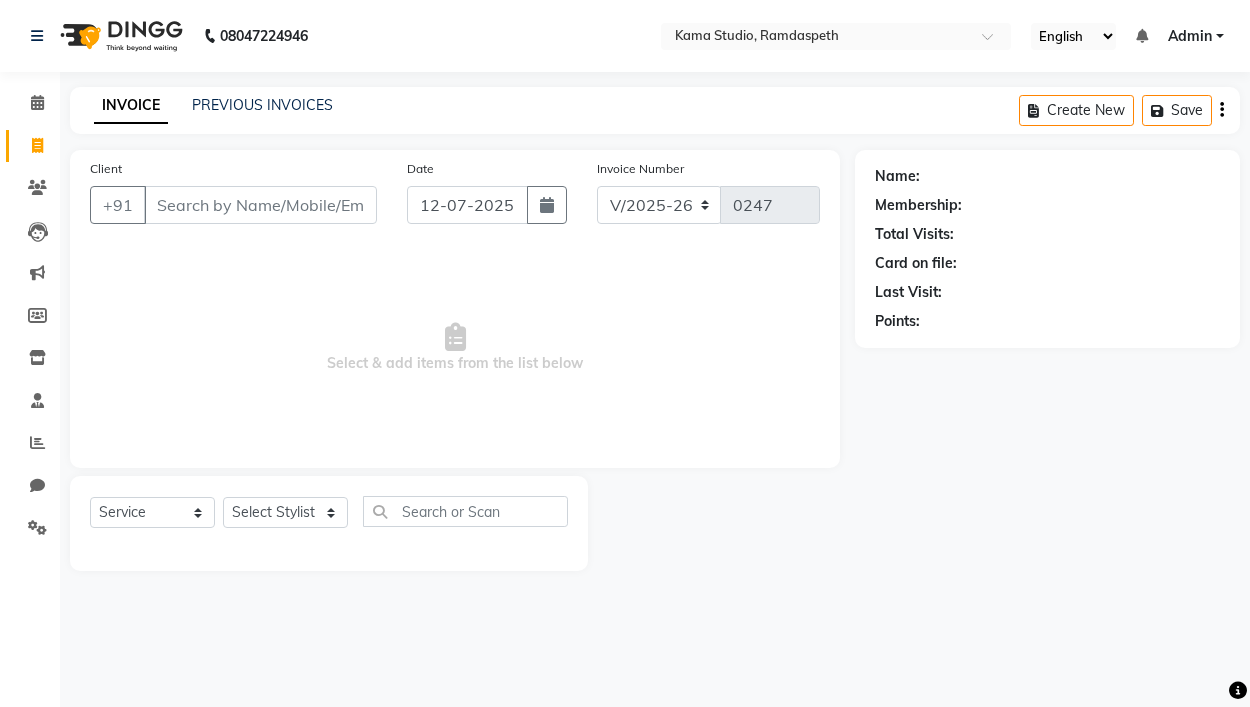 scroll, scrollTop: 0, scrollLeft: 0, axis: both 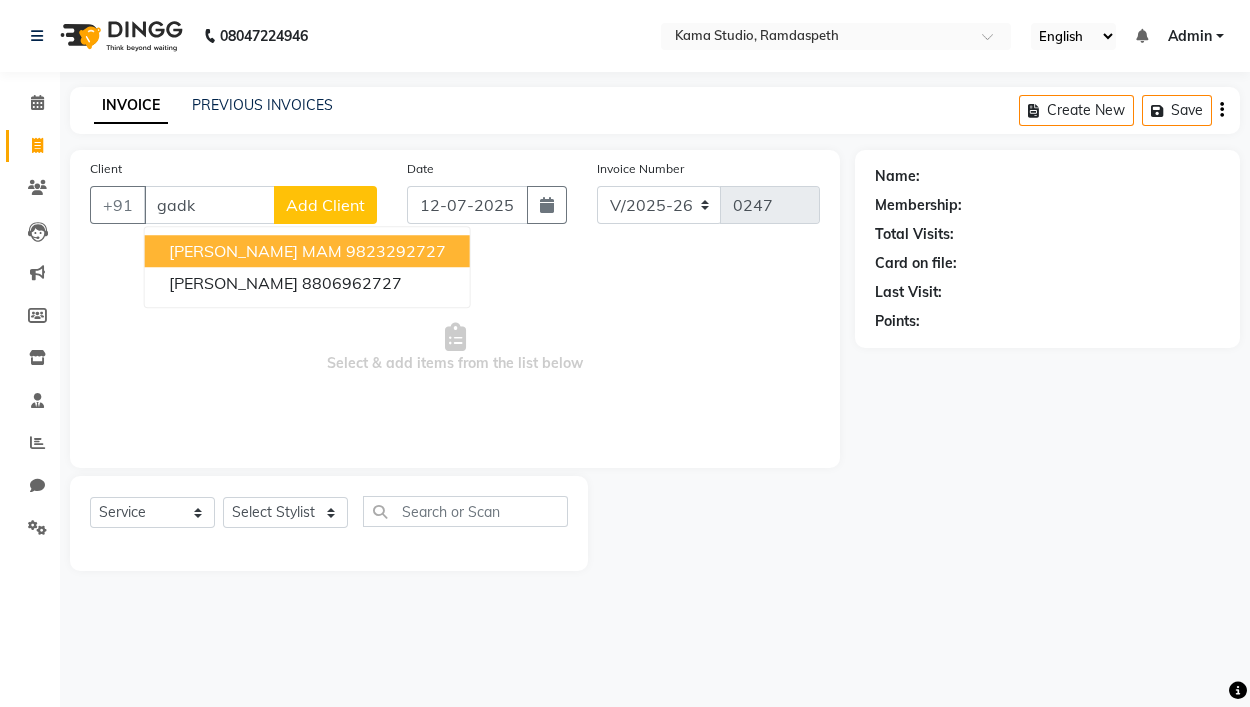 click on "[PERSON_NAME] MAM" at bounding box center (255, 251) 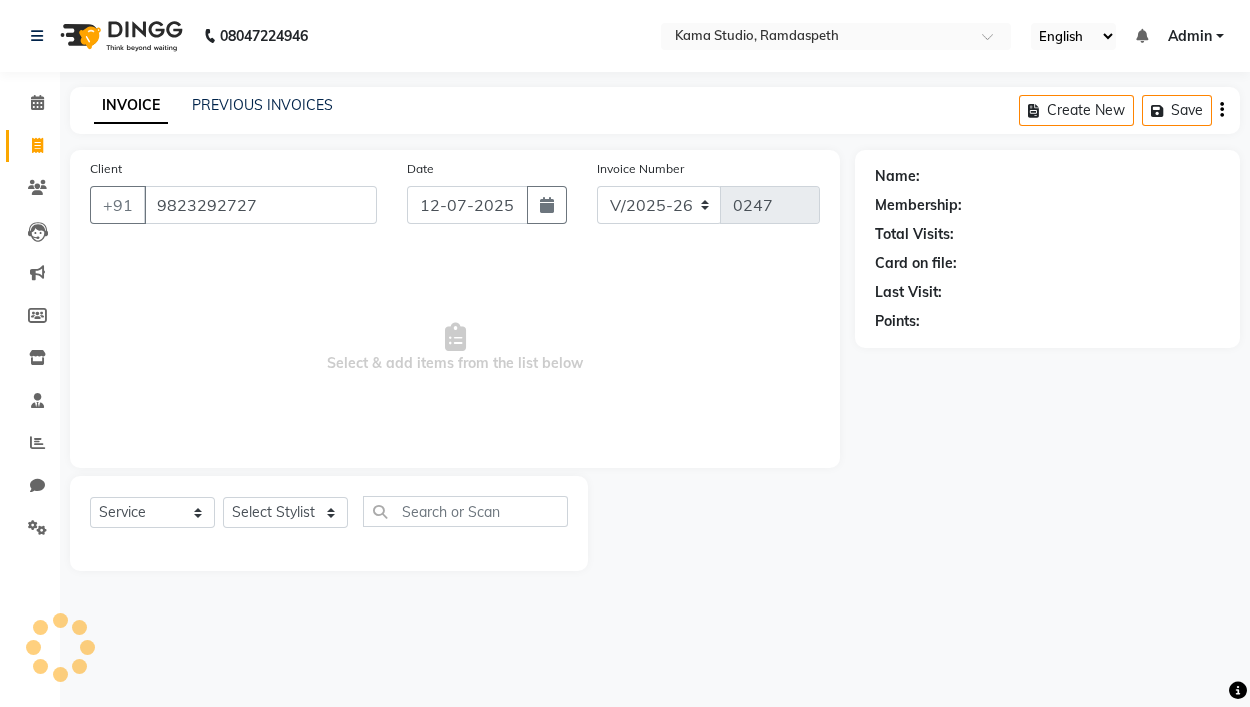 type on "9823292727" 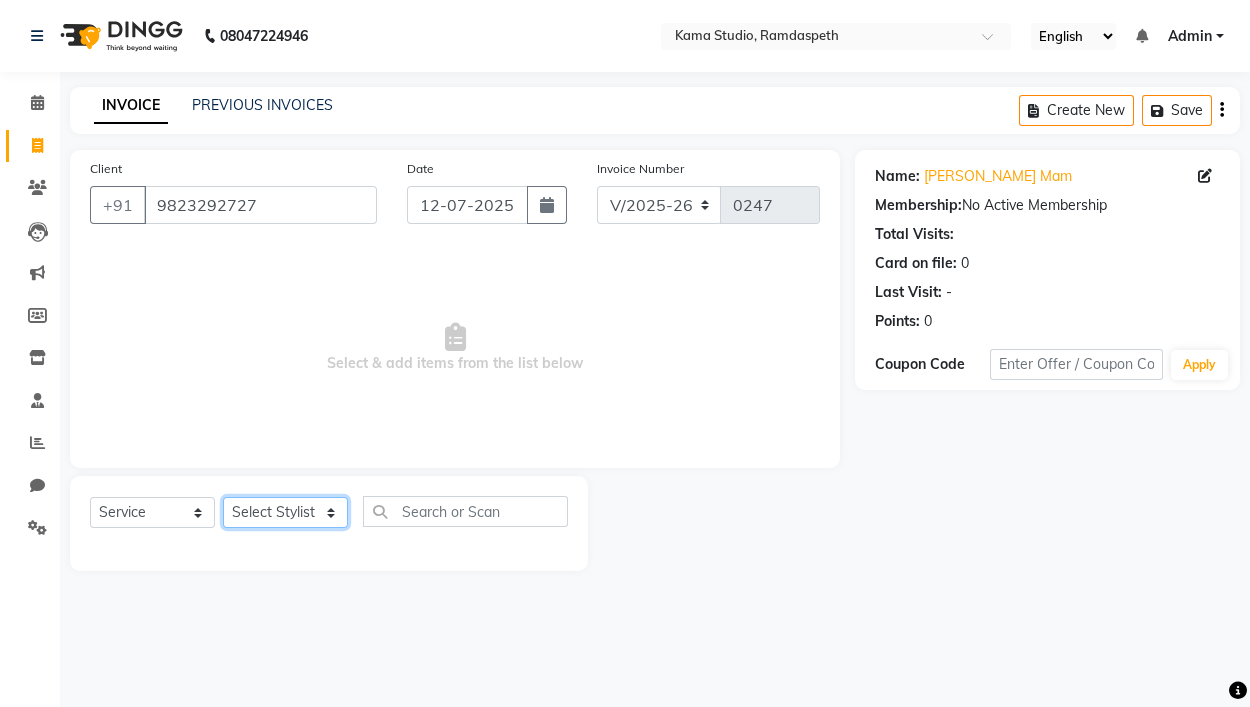 click on "Select Stylist [PERSON_NAME] Ankit Dhawariya [PERSON_NAME] Devendra Dhawariya Sir [PERSON_NAME] [PERSON_NAME] [PERSON_NAME] [PERSON_NAME] Ujjenkar [PERSON_NAME] rinkku [PERSON_NAME] [PERSON_NAME] [PERSON_NAME] [PERSON_NAME] More [PERSON_NAME] guru" 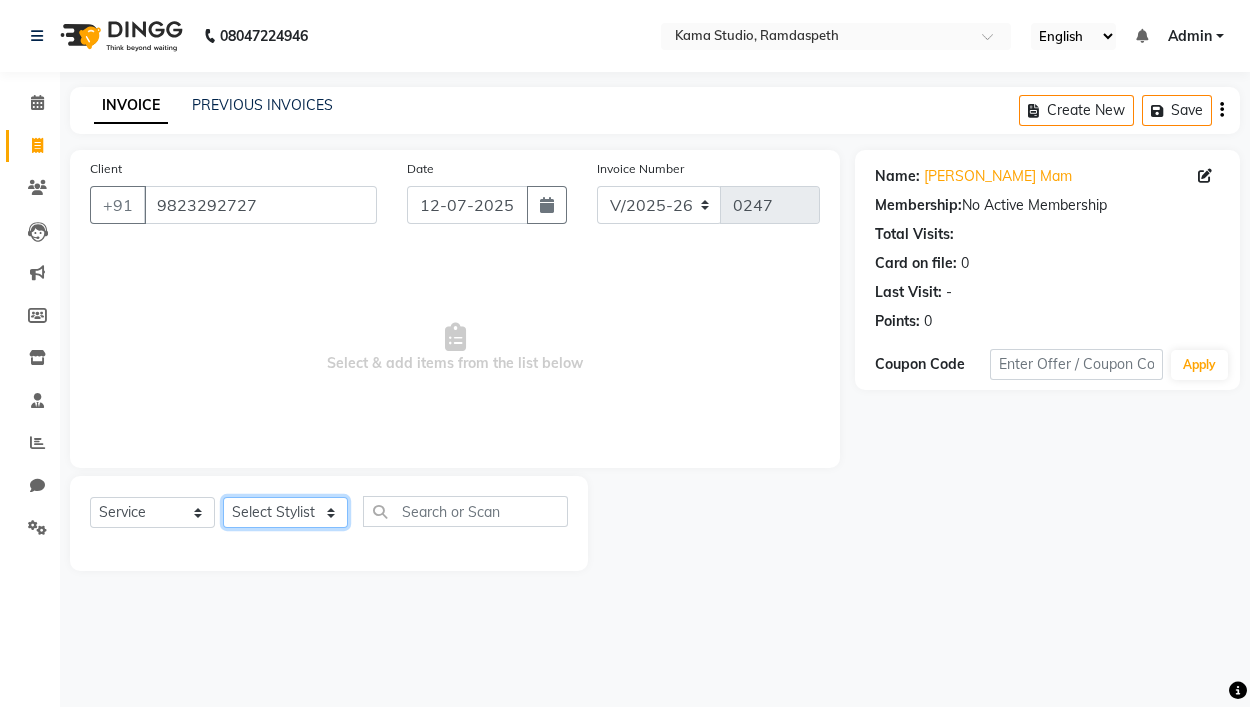 select on "67945" 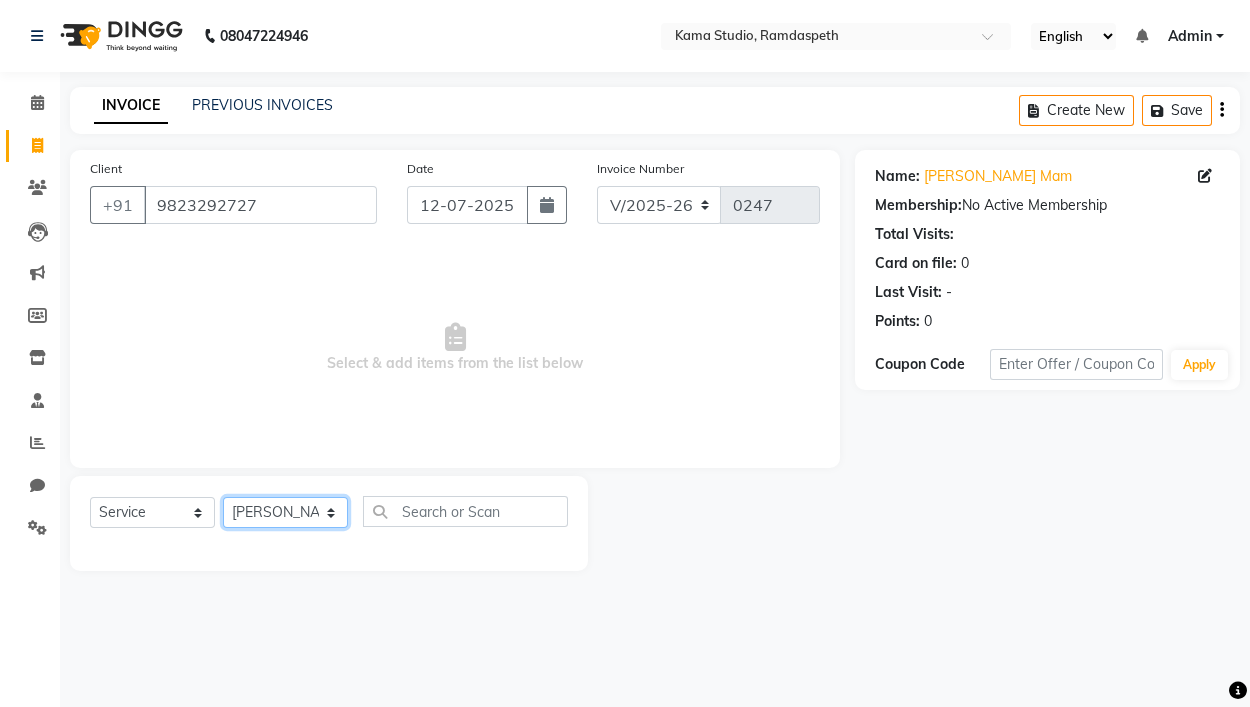 click on "Select Stylist [PERSON_NAME] Ankit Dhawariya [PERSON_NAME] Devendra Dhawariya Sir [PERSON_NAME] [PERSON_NAME] [PERSON_NAME] [PERSON_NAME] Ujjenkar [PERSON_NAME] rinkku [PERSON_NAME] [PERSON_NAME] [PERSON_NAME] [PERSON_NAME] More [PERSON_NAME] guru" 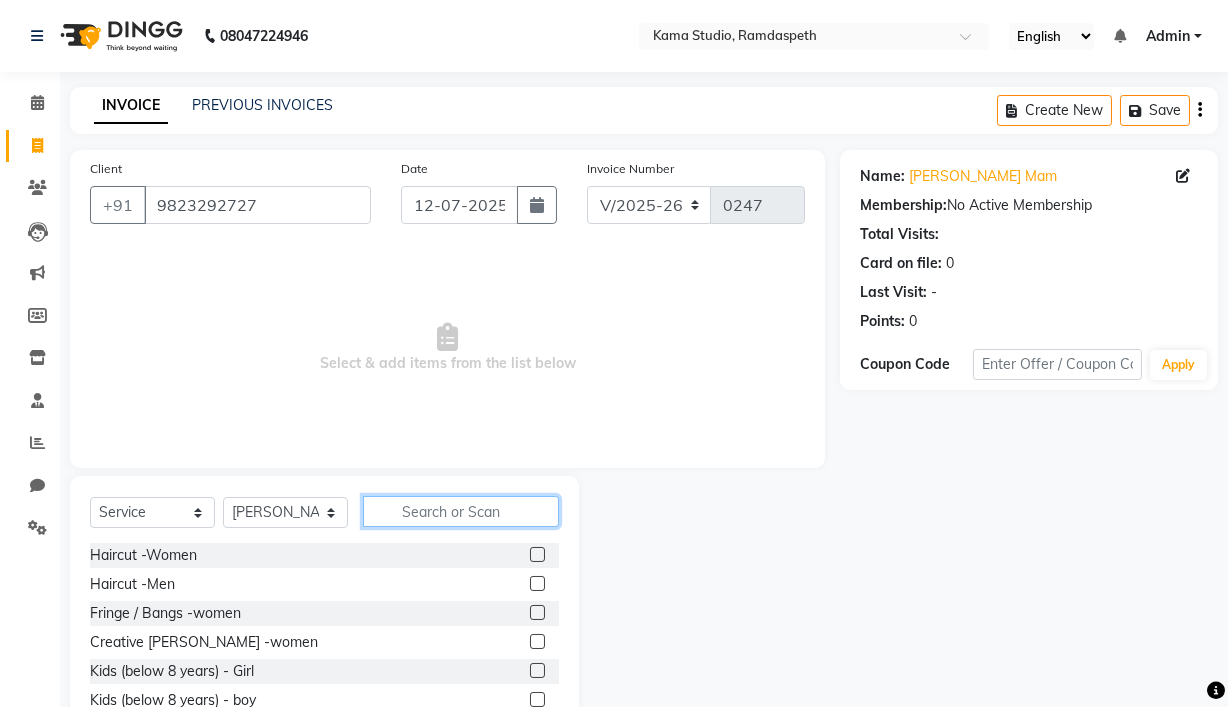 click 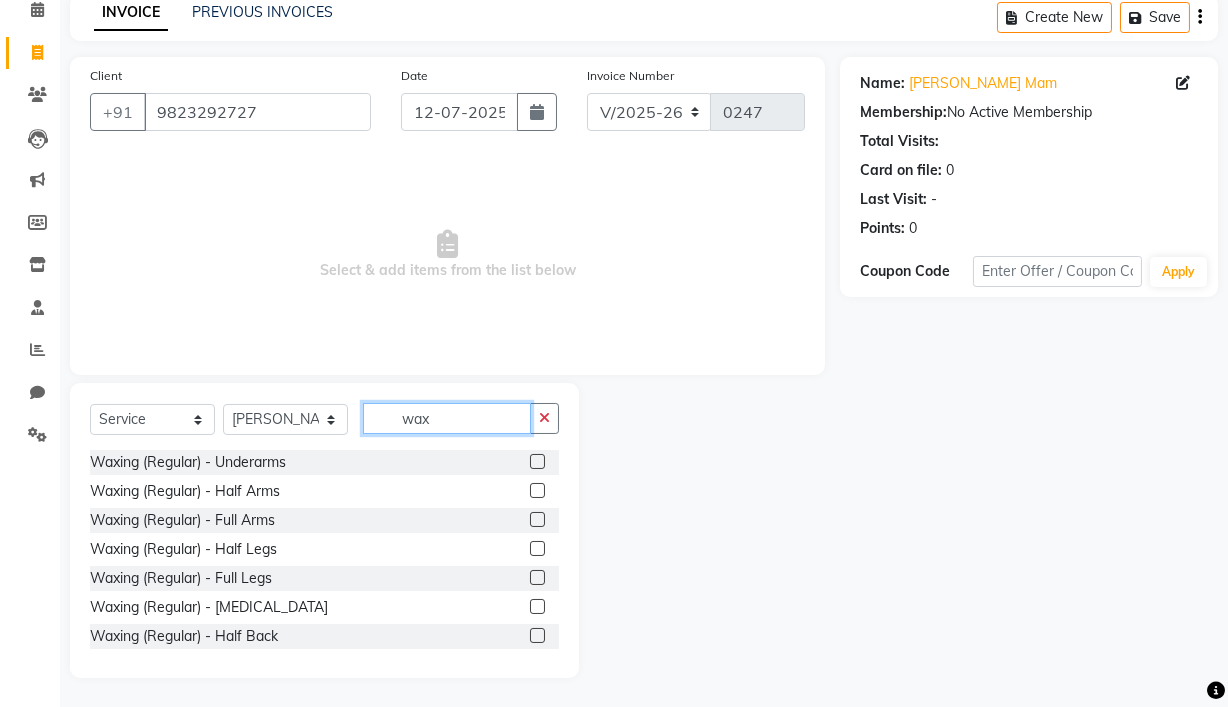 scroll, scrollTop: 95, scrollLeft: 0, axis: vertical 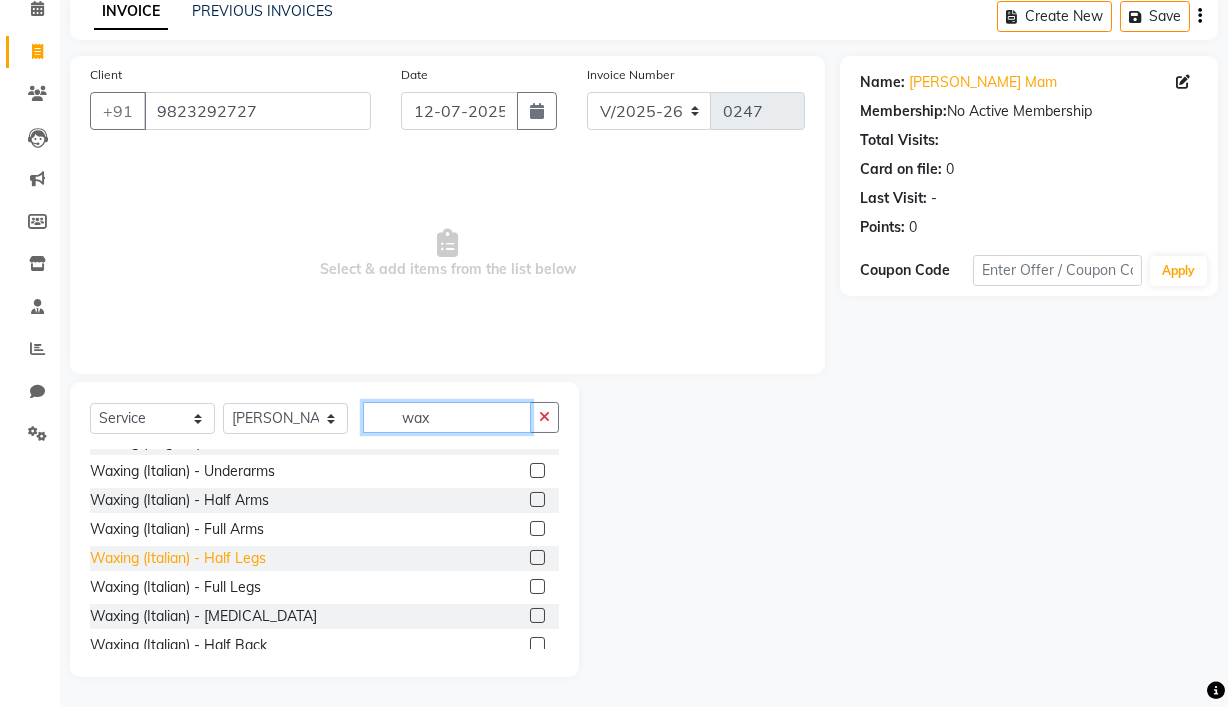 type on "wax" 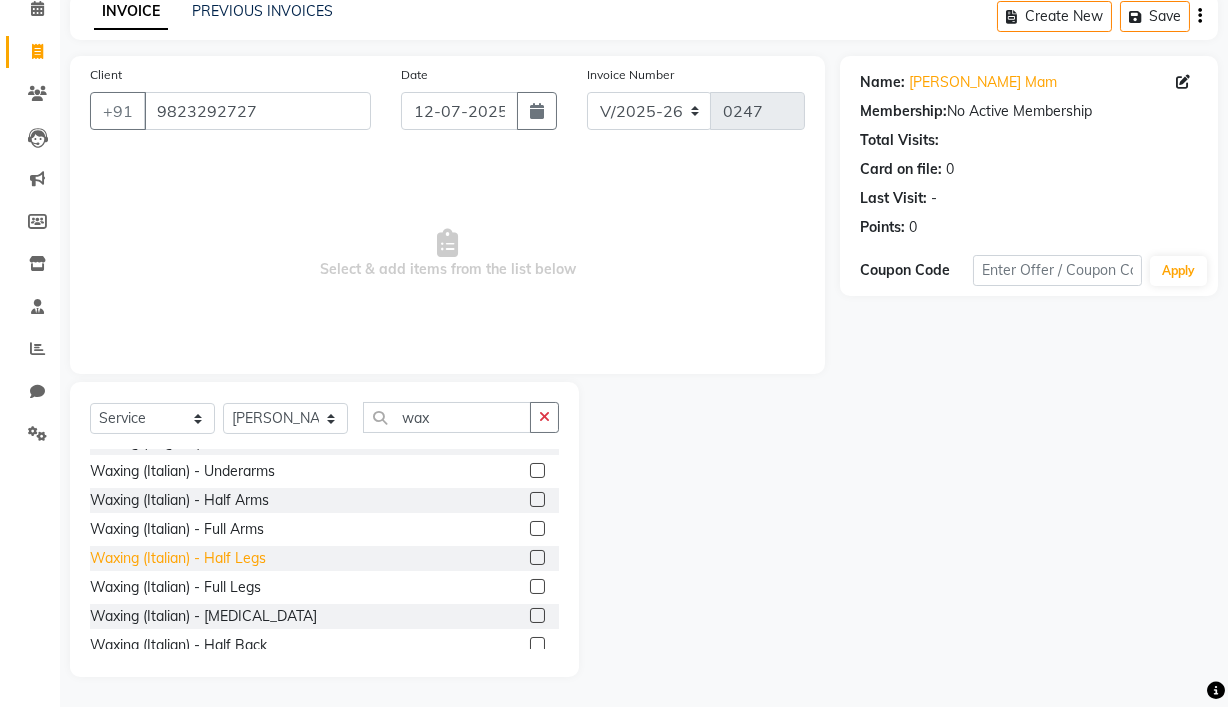 click on "Waxing (Italian) - Half Legs" 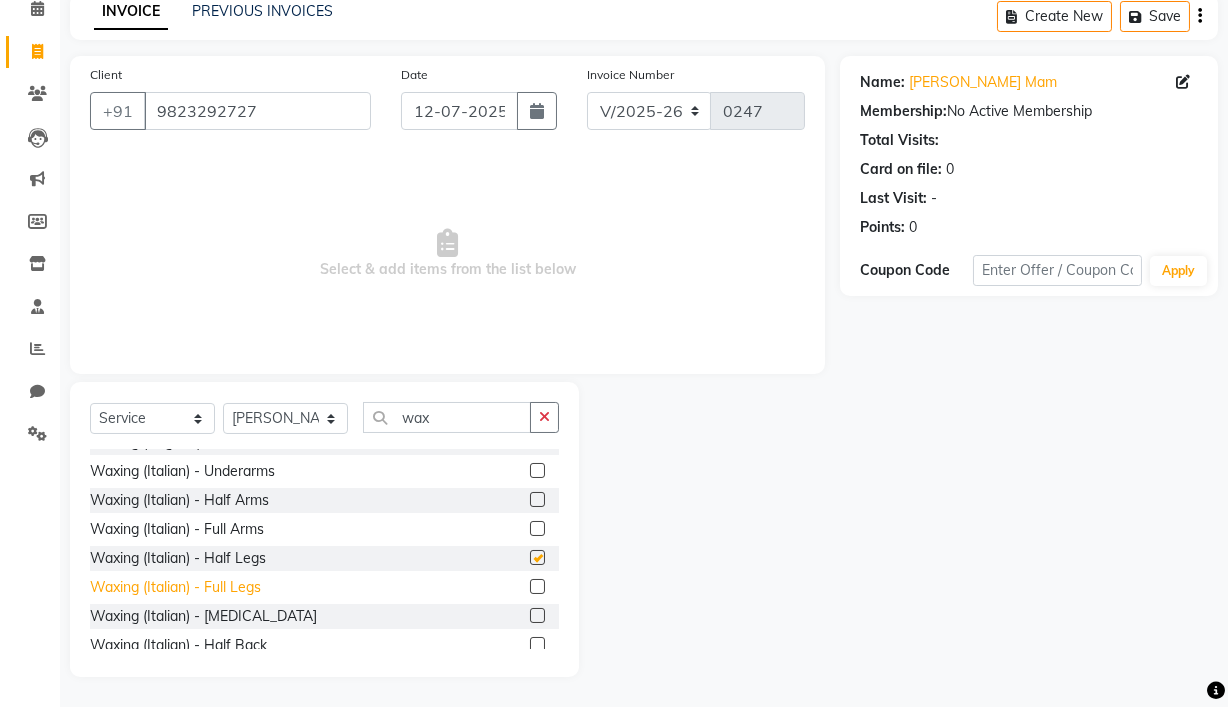 checkbox on "false" 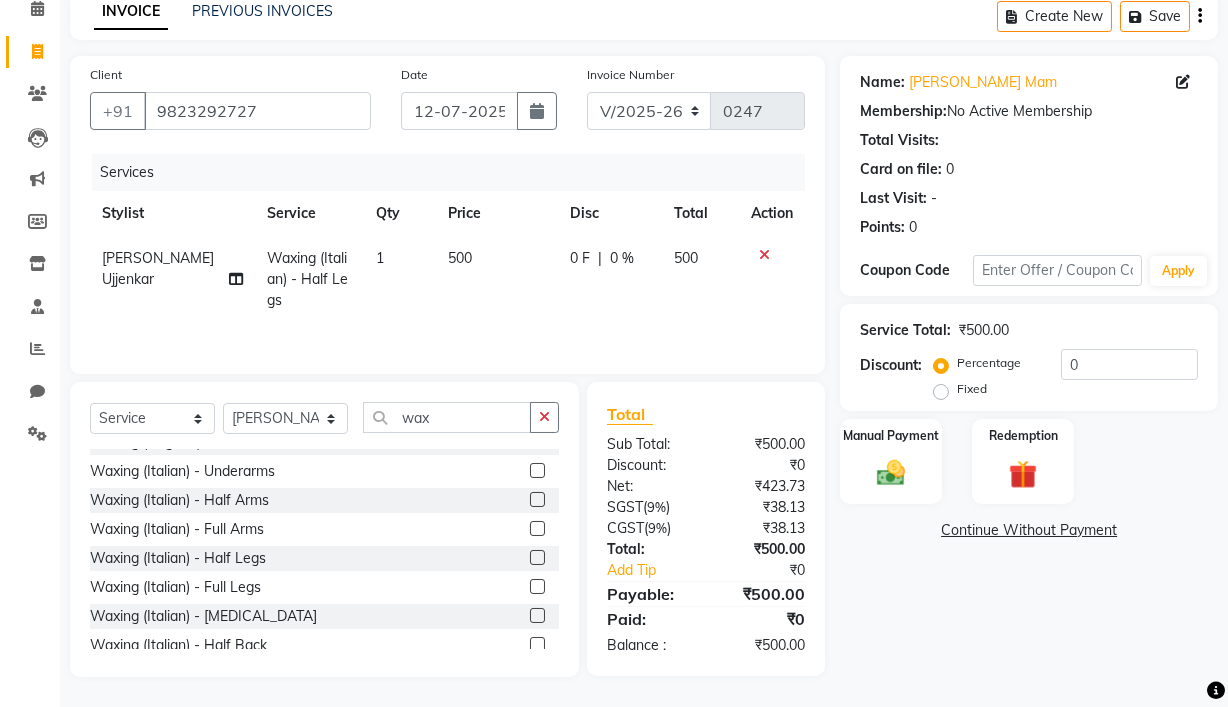 scroll, scrollTop: 102, scrollLeft: 0, axis: vertical 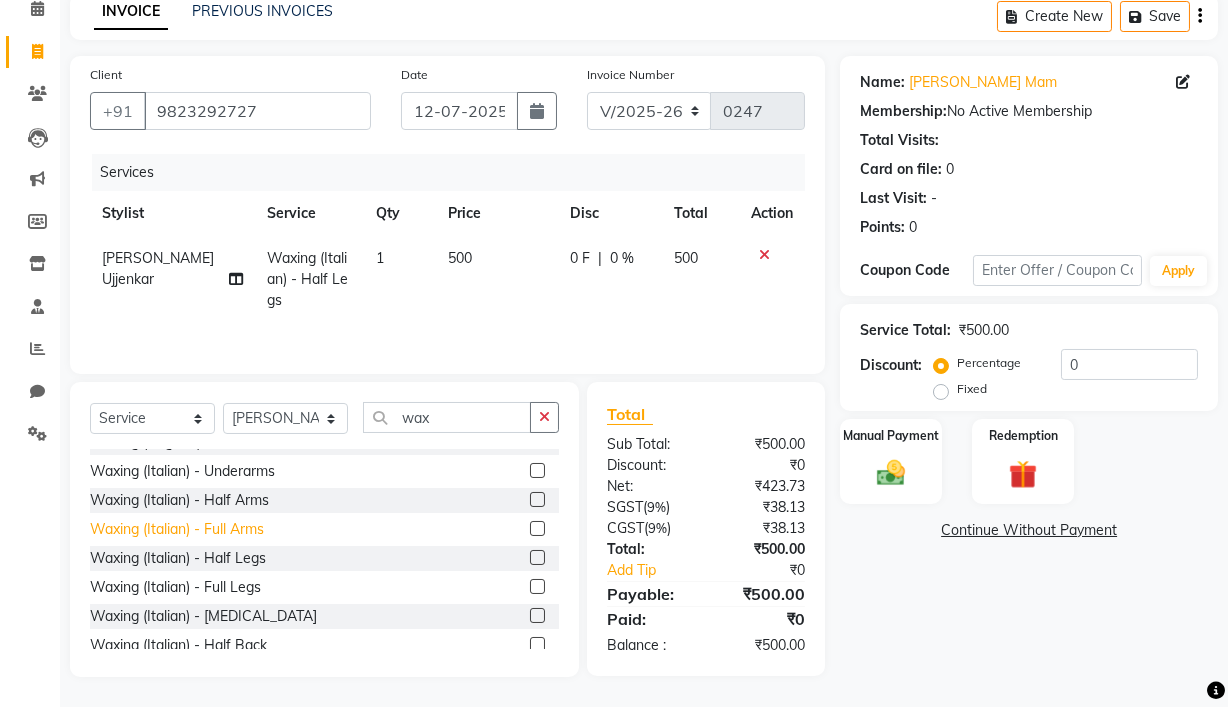 click on "Waxing (Italian) - Full Arms" 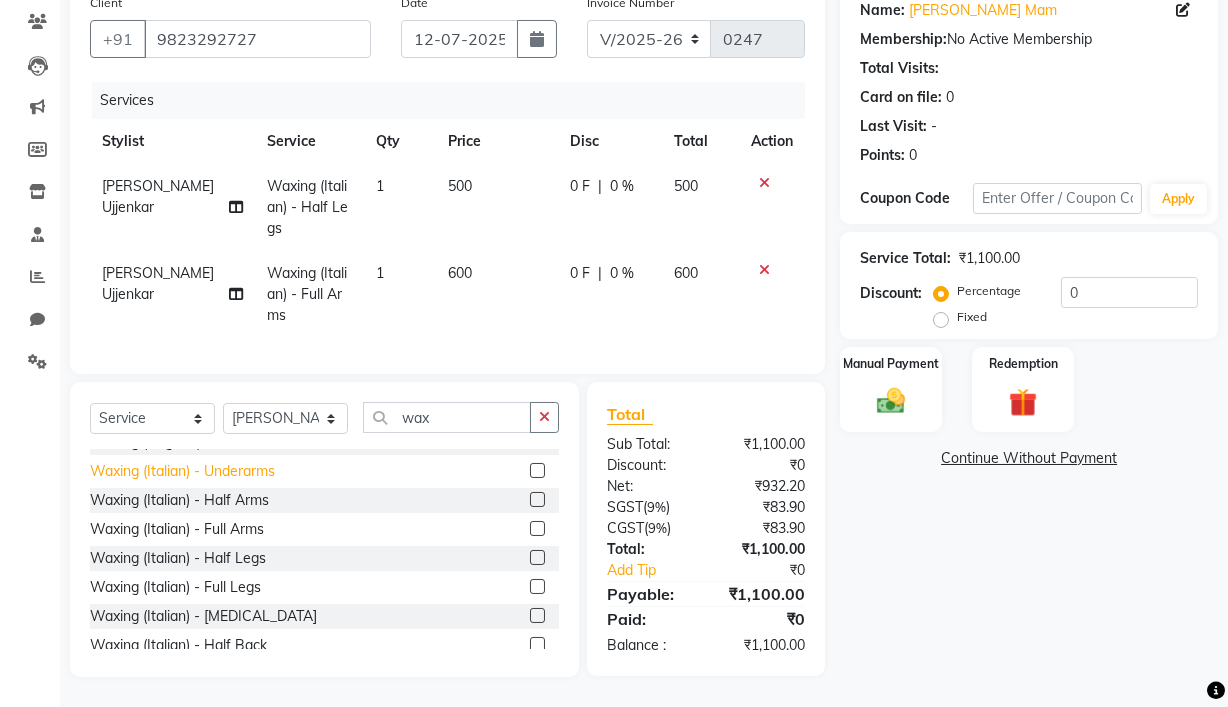 click on "Waxing (Italian) - Underarms" 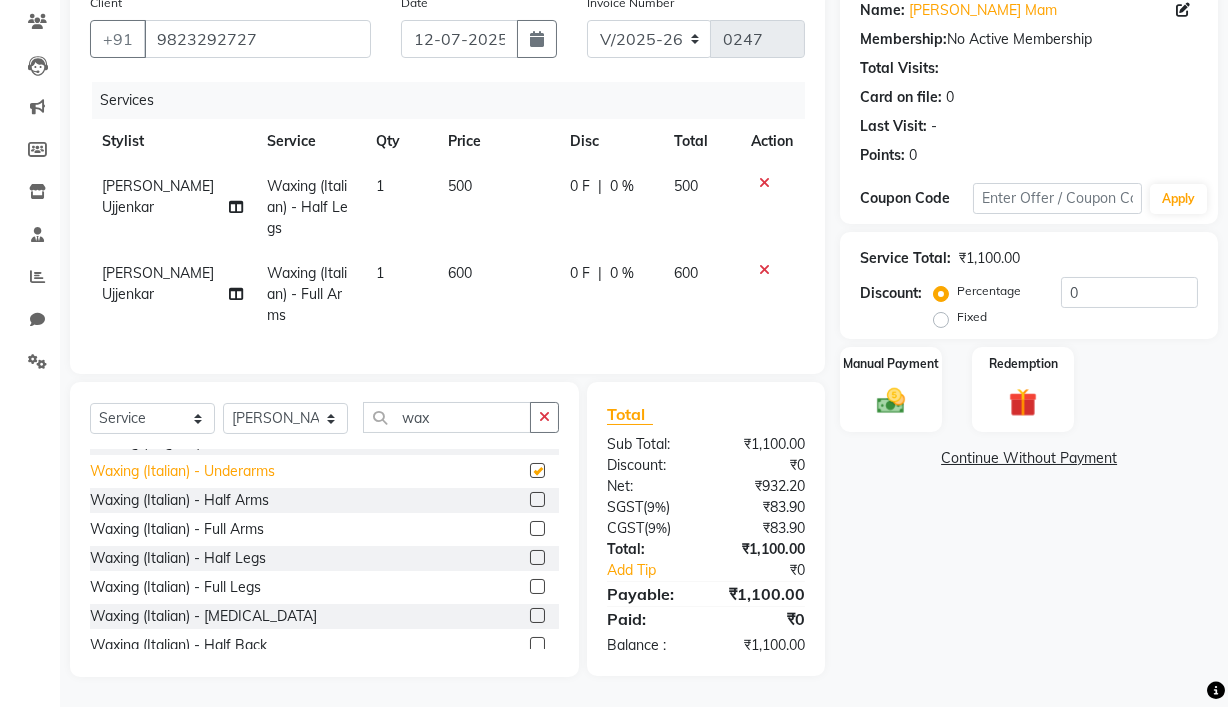 checkbox on "false" 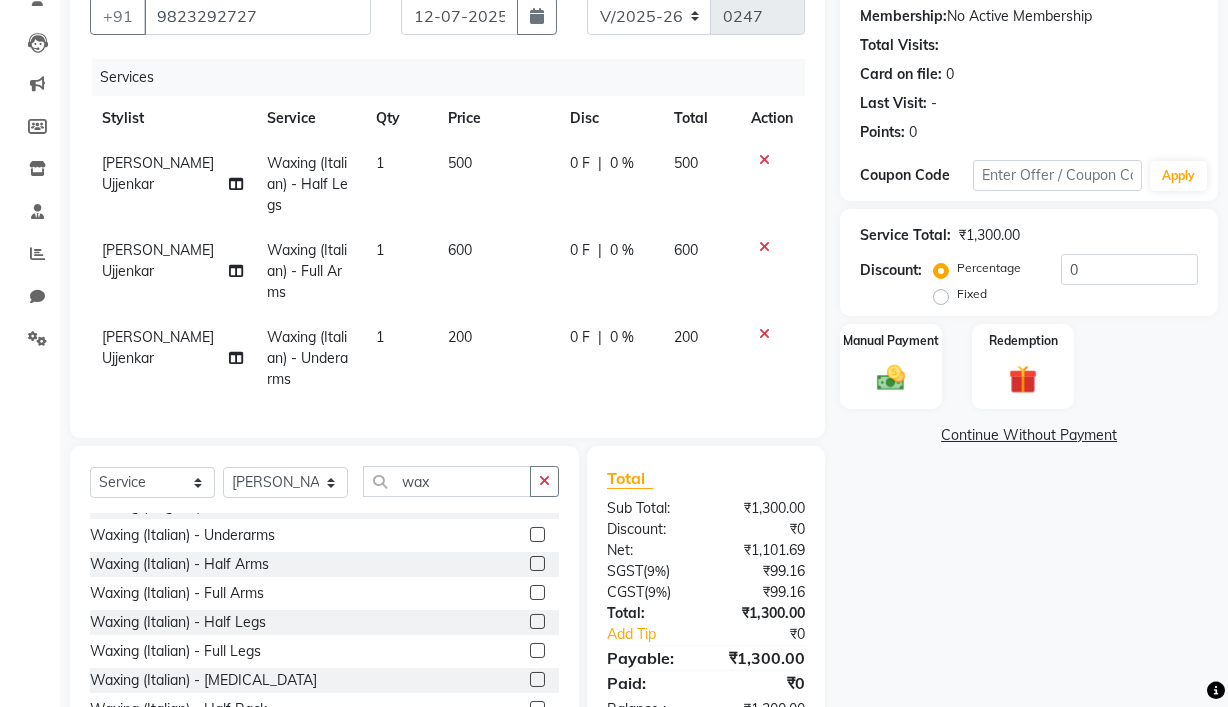 click on "600" 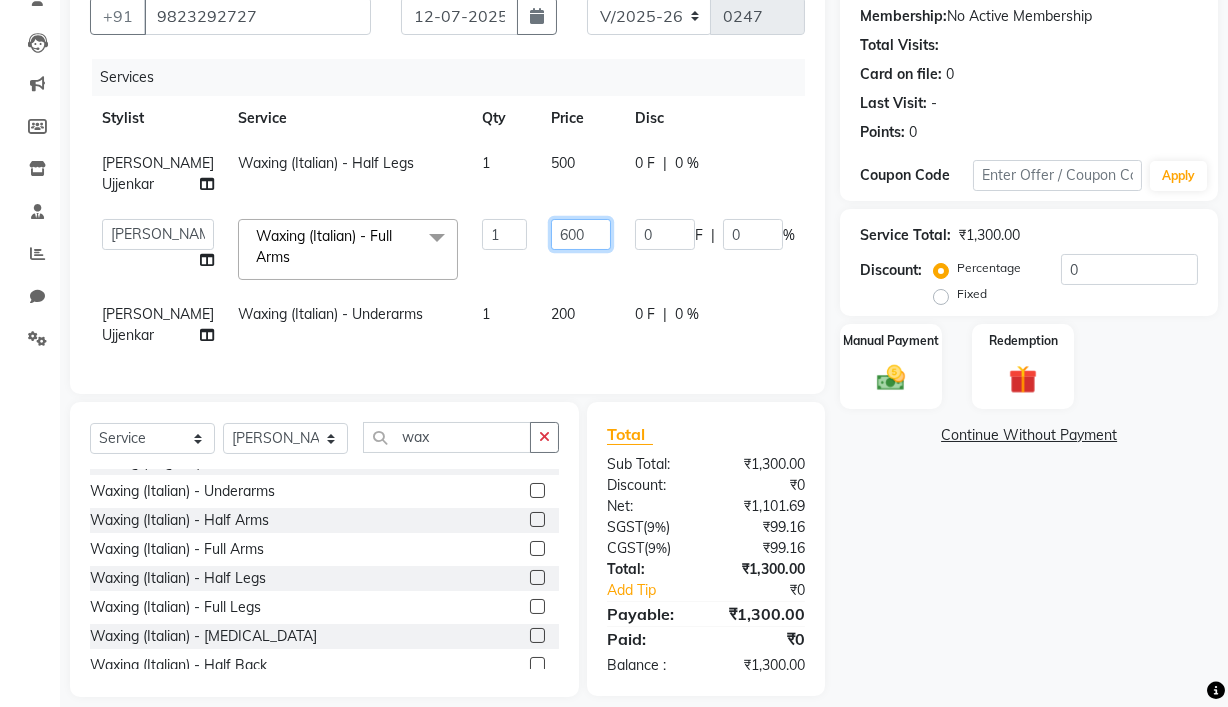 click on "600" 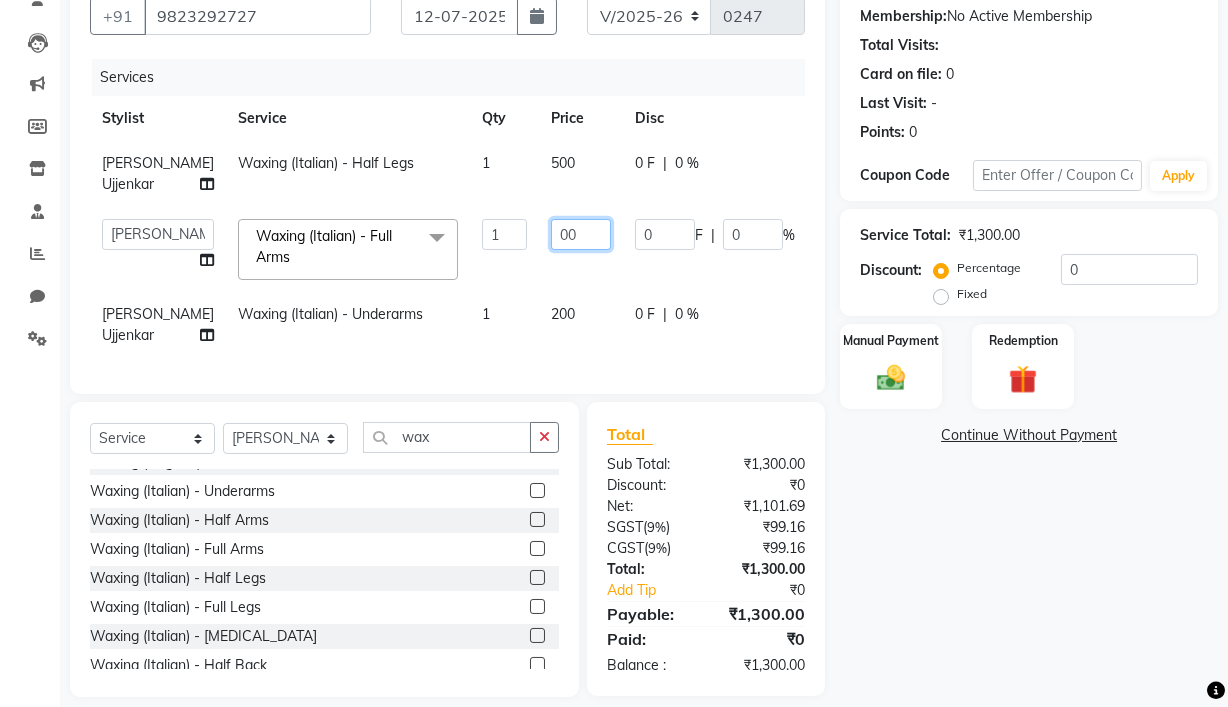 type on "700" 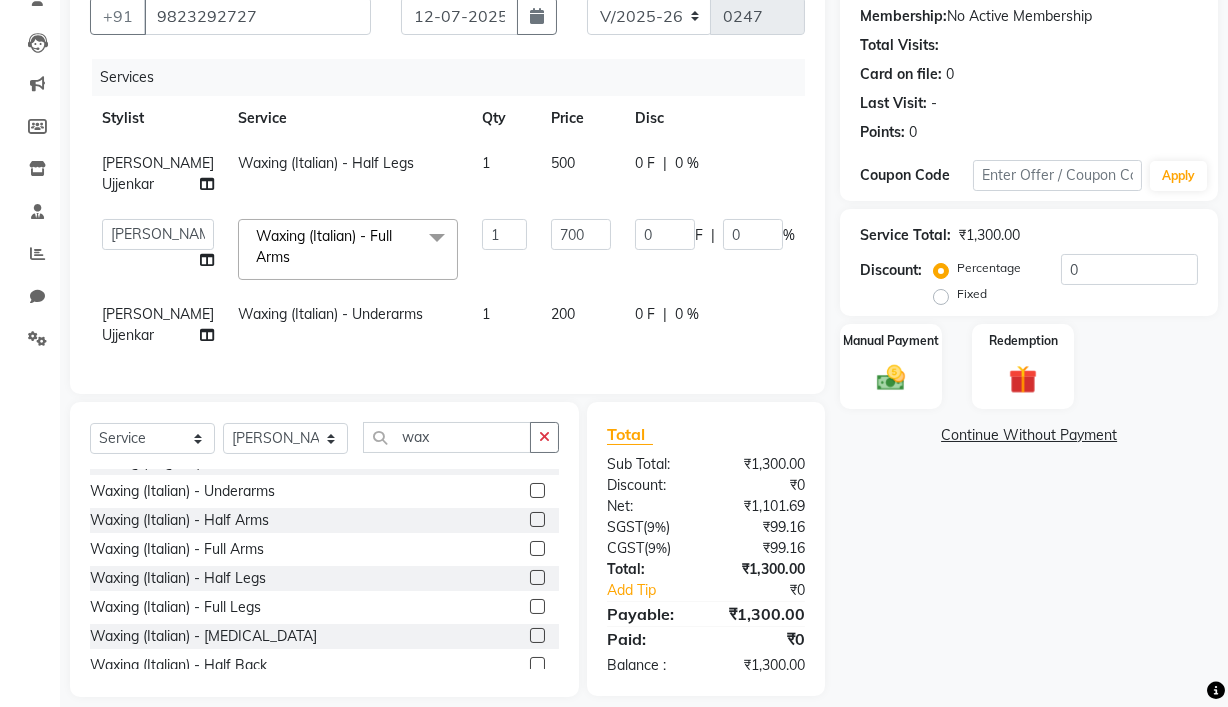 click on "500" 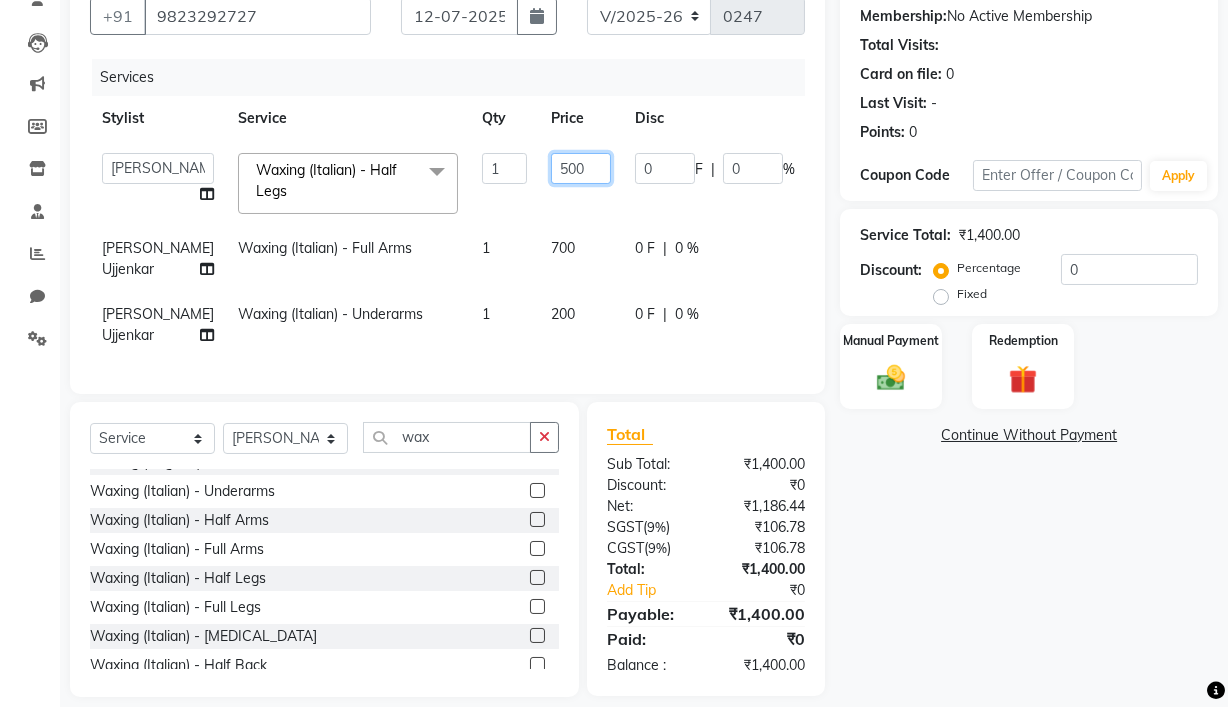 drag, startPoint x: 506, startPoint y: 169, endPoint x: 502, endPoint y: 140, distance: 29.274563 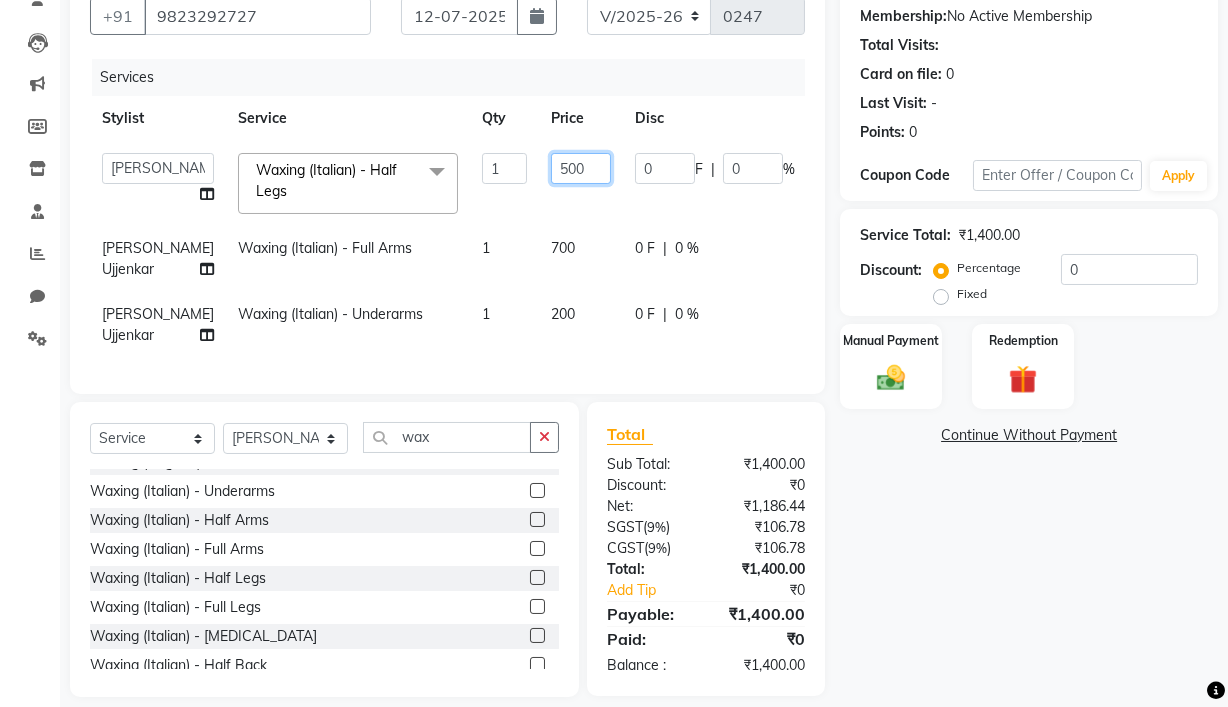 click on "500" 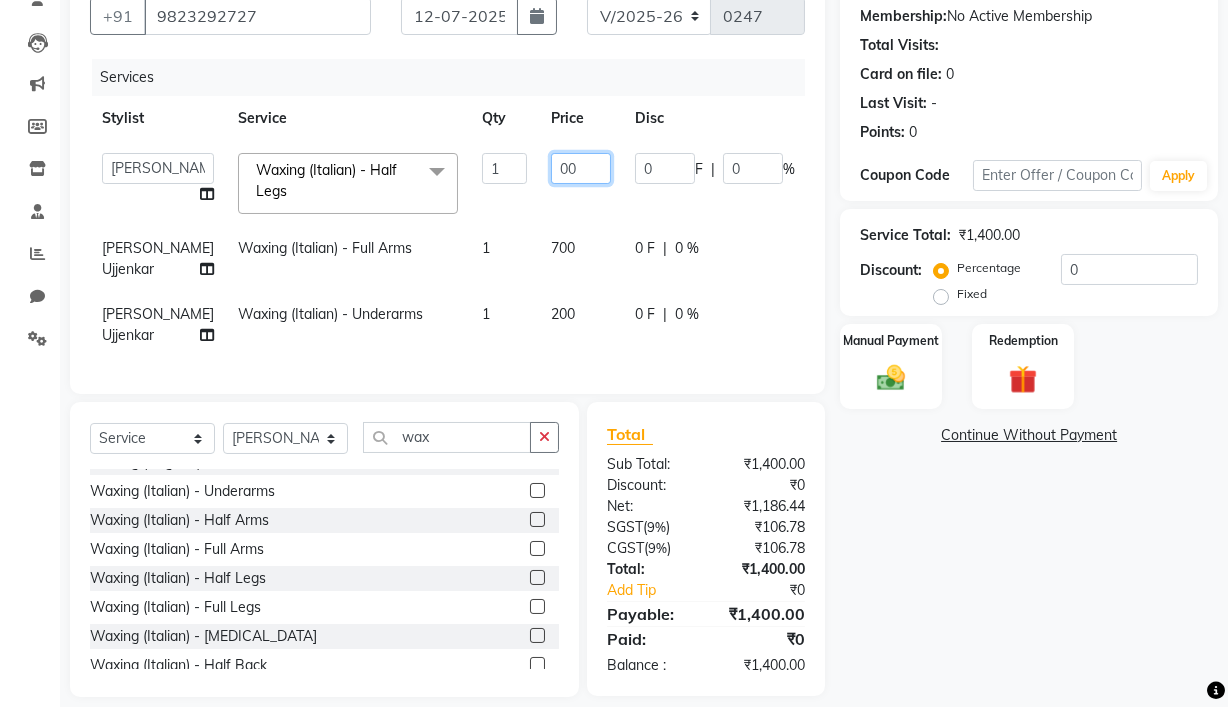 type on "700" 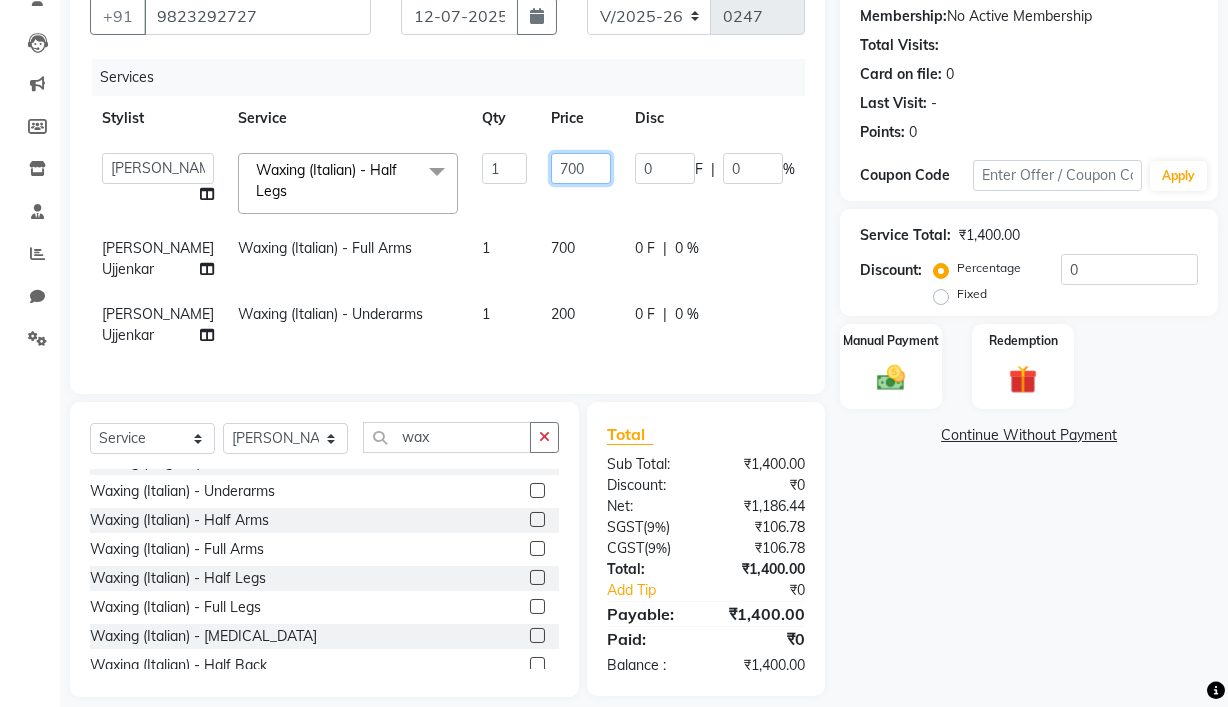 scroll, scrollTop: 274, scrollLeft: 0, axis: vertical 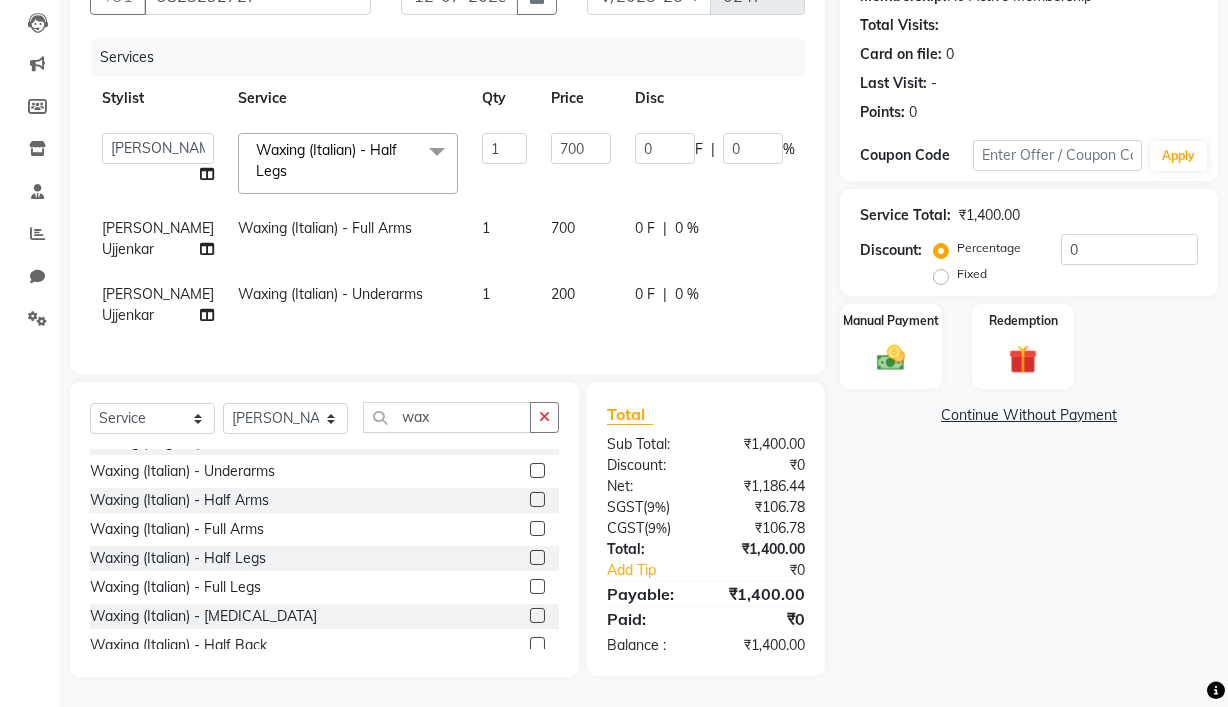 click on "Select  Service  Product  Membership  Package Voucher Prepaid Gift Card  Select Stylist [PERSON_NAME] Ankit Dhawariya [PERSON_NAME] [PERSON_NAME] Sir [PERSON_NAME] [PERSON_NAME] [PERSON_NAME] [PERSON_NAME] Ujjenkar [PERSON_NAME] rinkku [PERSON_NAME] [PERSON_NAME] Didi [PERSON_NAME] [PERSON_NAME] More [PERSON_NAME] guru wax Waxing (Regular) - Underarms  Waxing (Regular) - Half Arms  Waxing (Regular) - Full Arms  Waxing (Regular) - Half Legs  Waxing (Regular) - Full Legs  Waxing (Regular) - [MEDICAL_DATA]  Waxing (Regular) - Half Back  Waxing (Regular) - Full Back  Waxing (Regular) - Half Front  Waxing (Regular) - Full Front  Waxing (Regular) - Full Body  Waxing (Regular) - Upper Lip  Waxing (Regular) - Chin  Waxing (Regular) - Side Lock  Waxing (Regular) - Face & Neck  Waxing (Regular) - Bikini Line  Waxing (Regular) - Full Bikini  Waxing (Regular) - Mens Ear Wax  Waxing (Regular) - Nose Wax  Waxing (Regular) - Half Back Men  Waxing (Regular) - Full Back Men  Waxing (Italian) - Underarms  Waxing (Italian) - Half Arms" 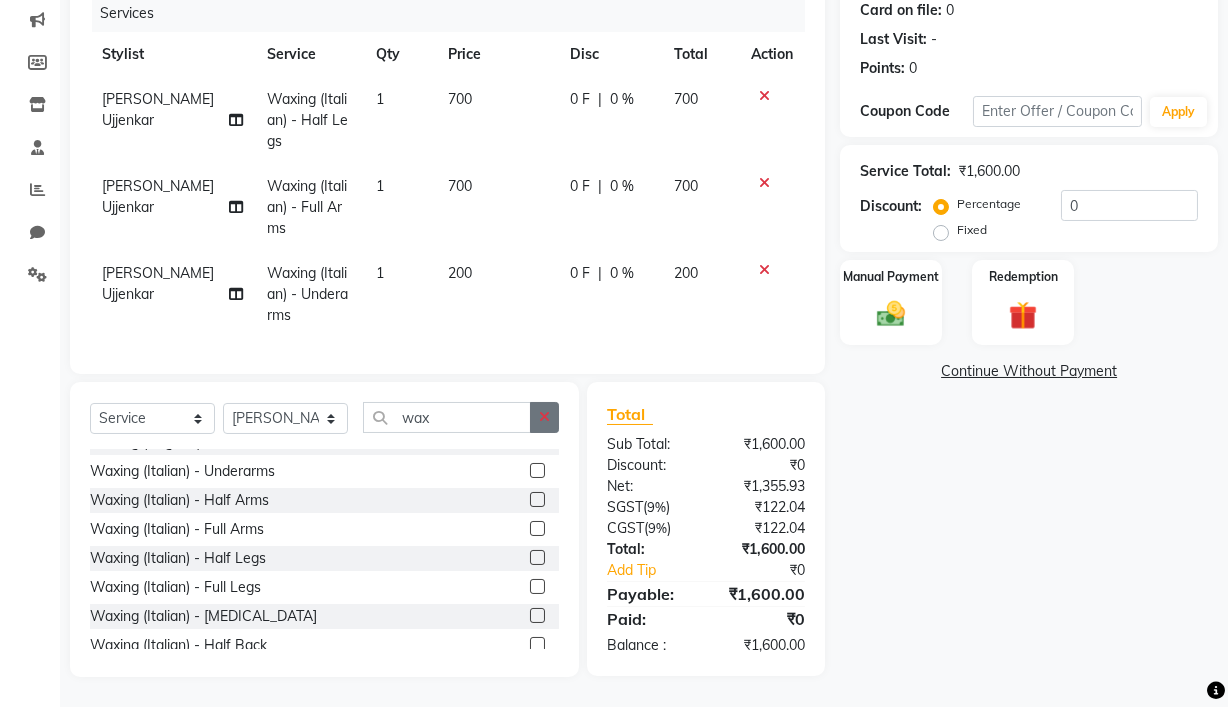 click 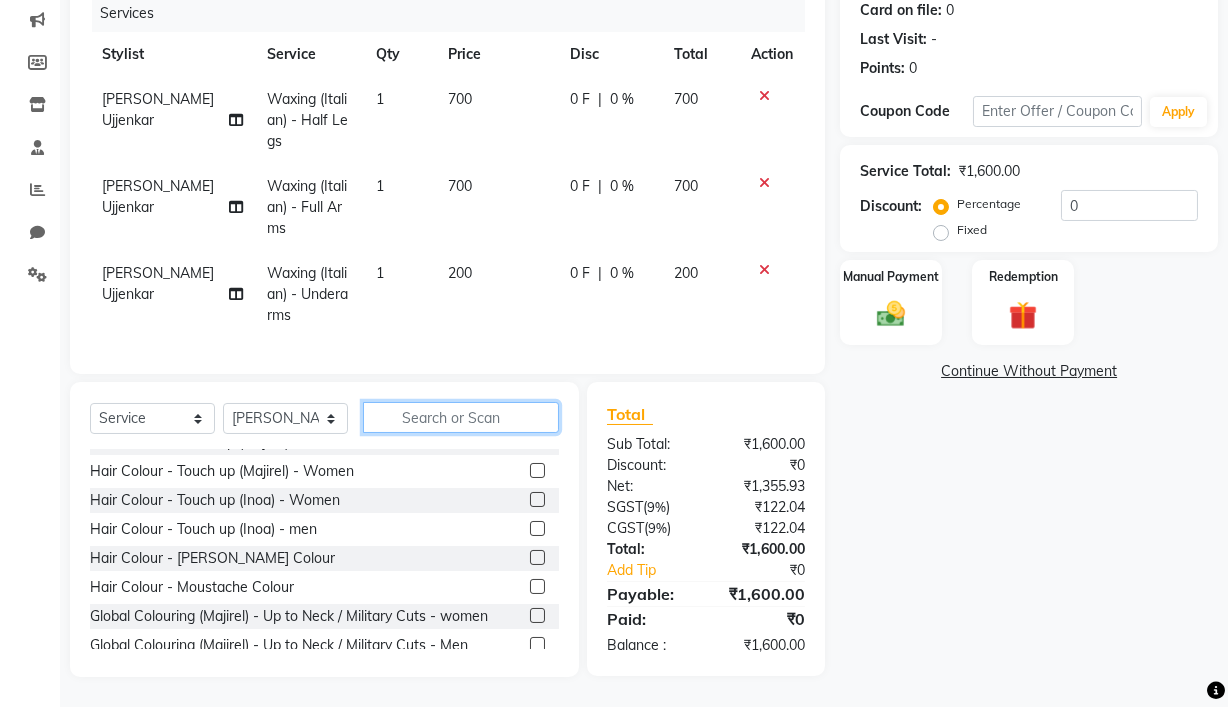 click 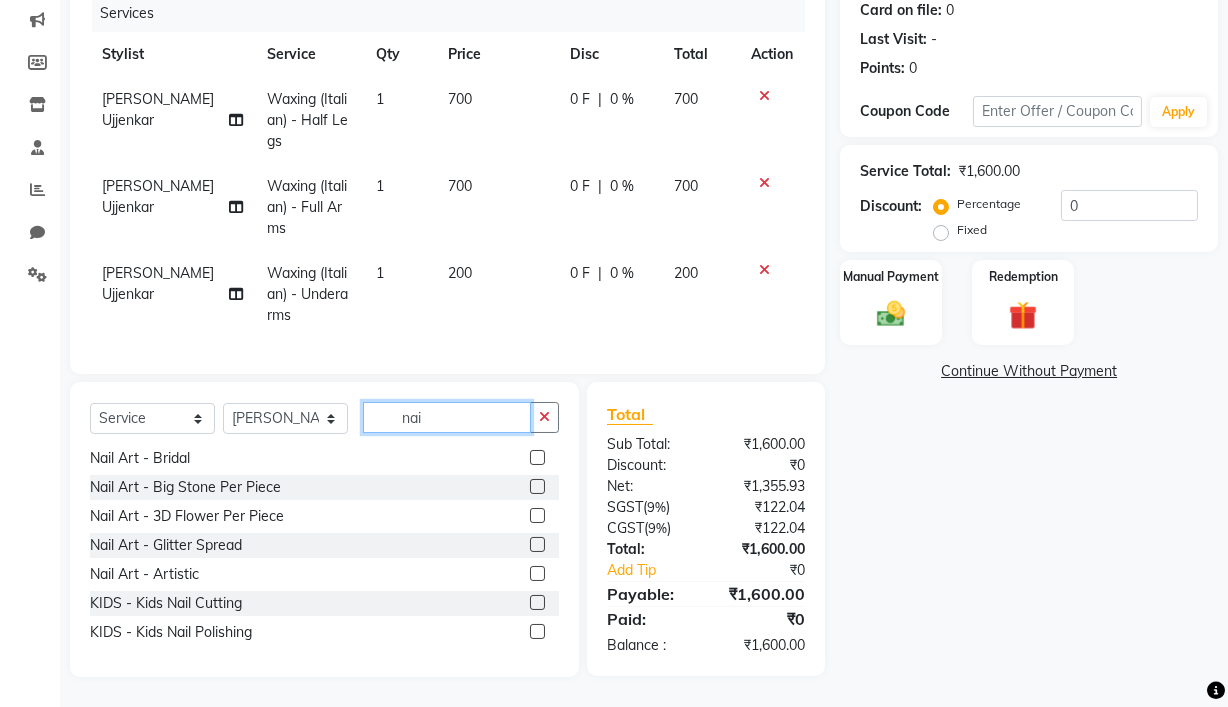 scroll, scrollTop: 309, scrollLeft: 0, axis: vertical 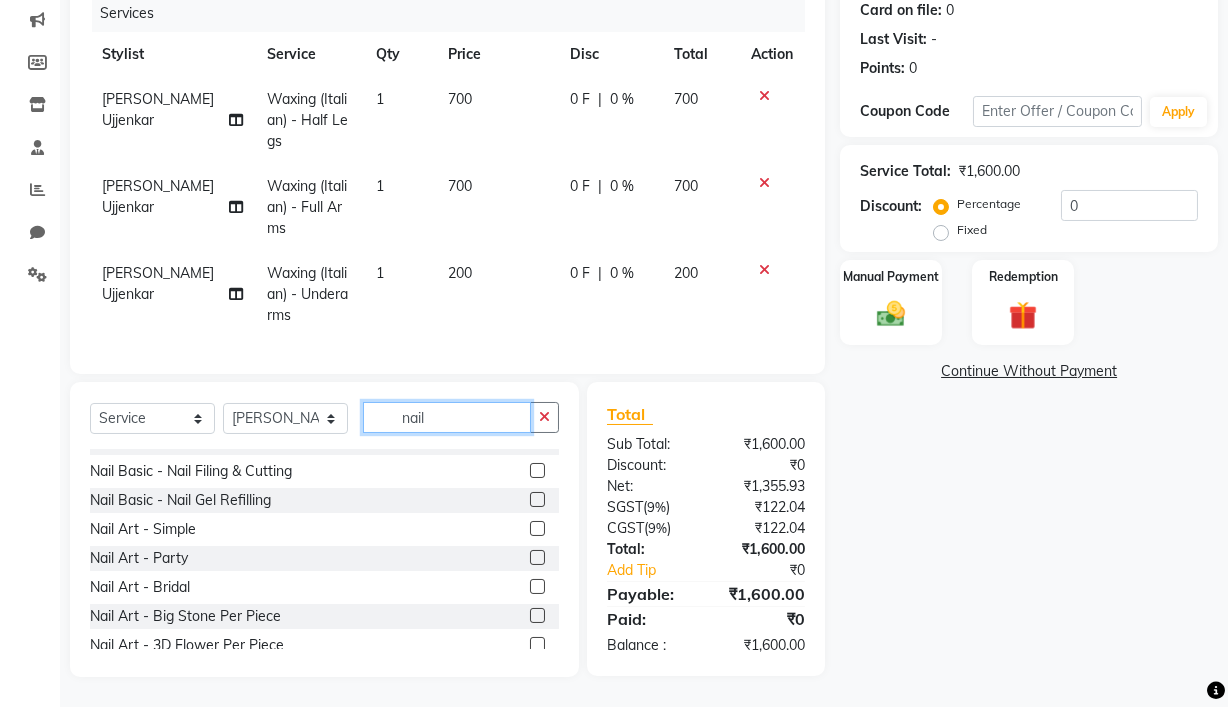 type on "nail" 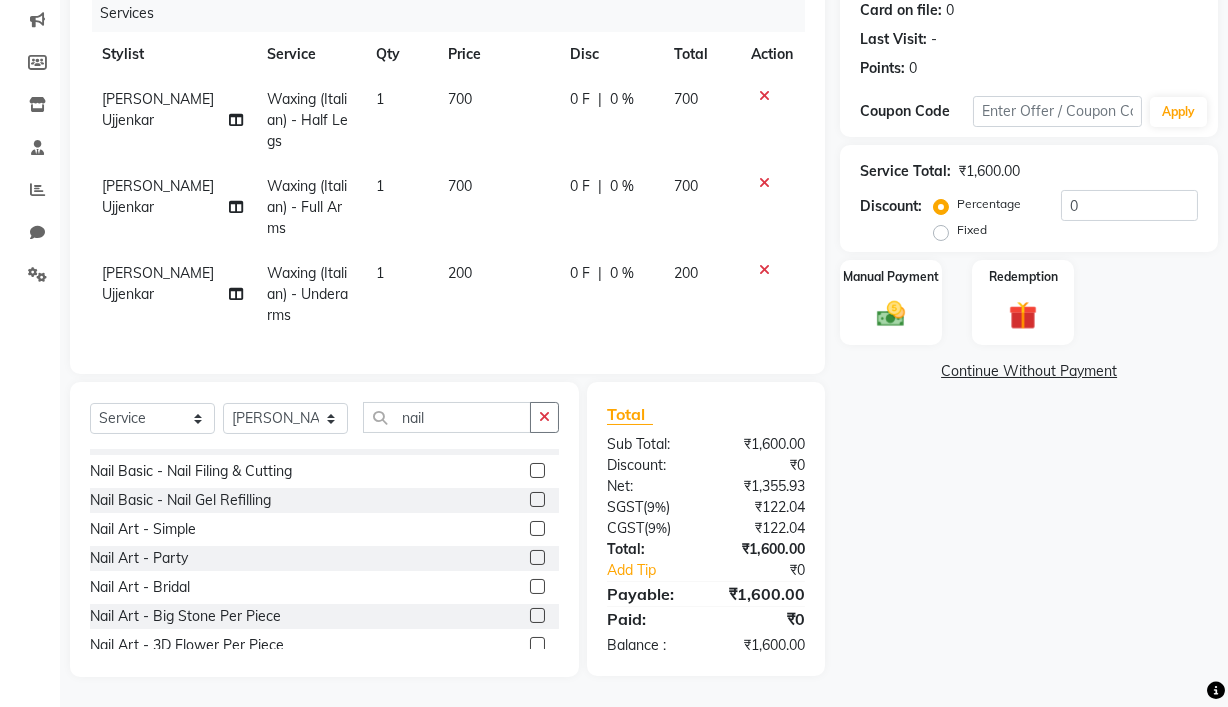 click on "Nail Basic - French Nail Polish" 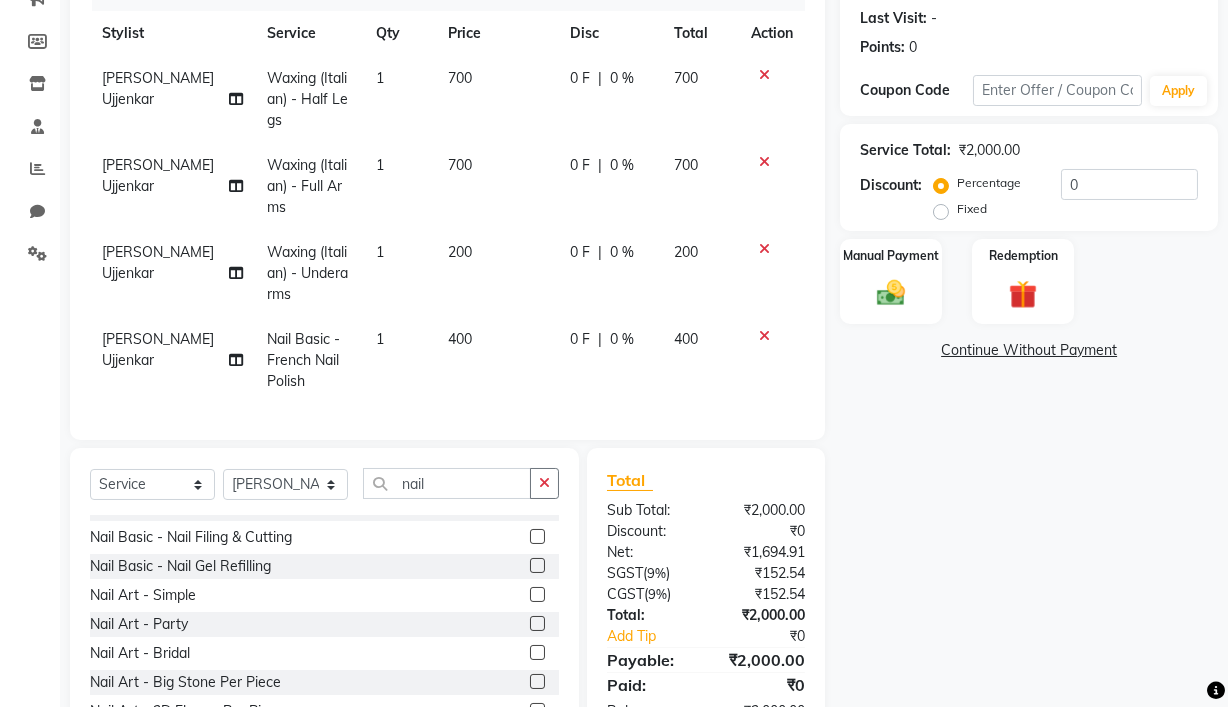 checkbox on "false" 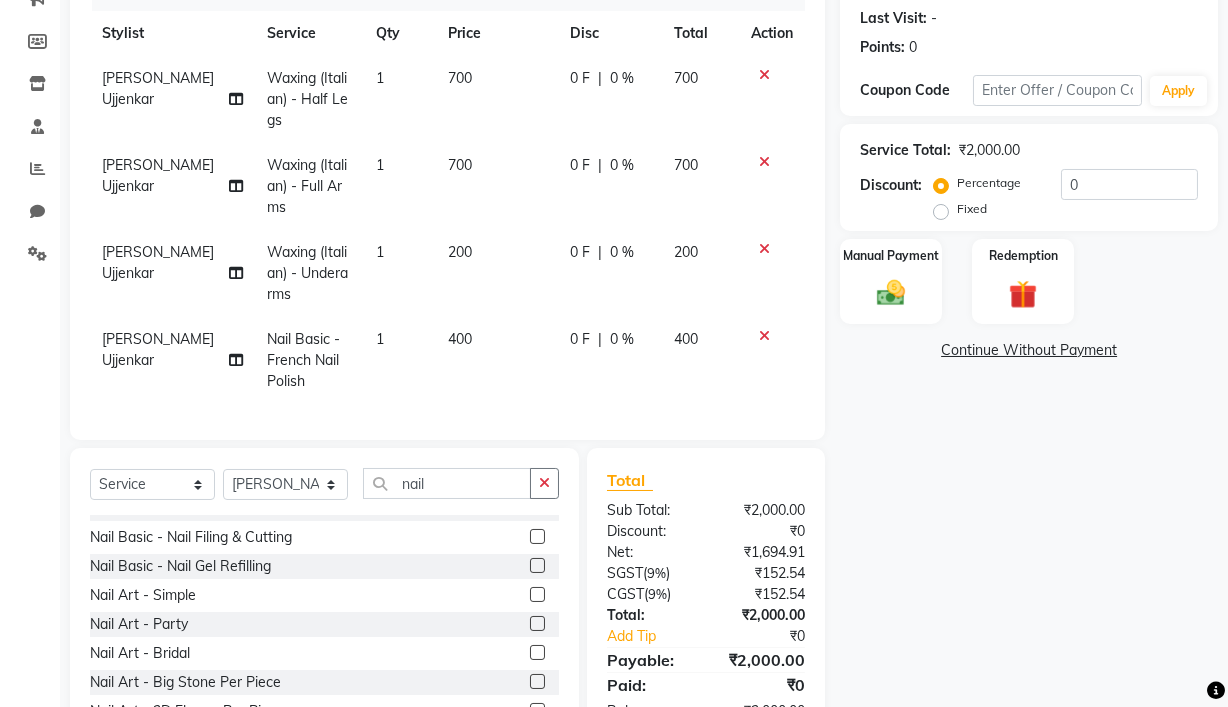 click 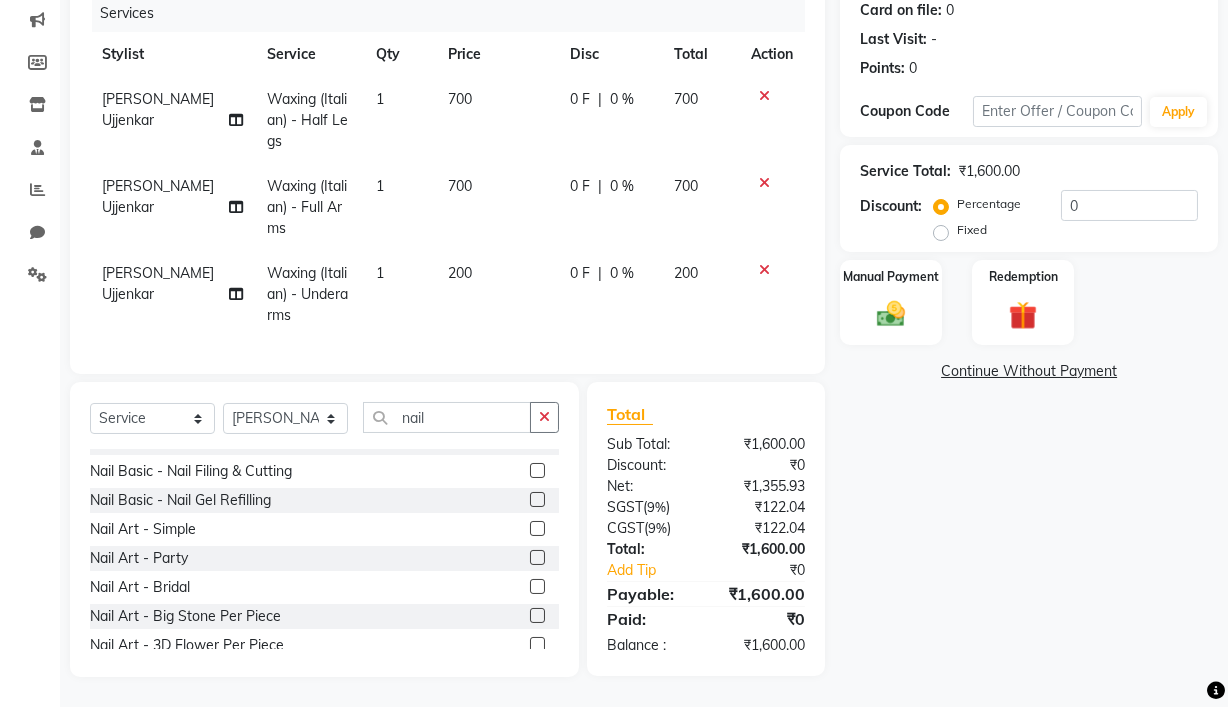 scroll, scrollTop: 276, scrollLeft: 0, axis: vertical 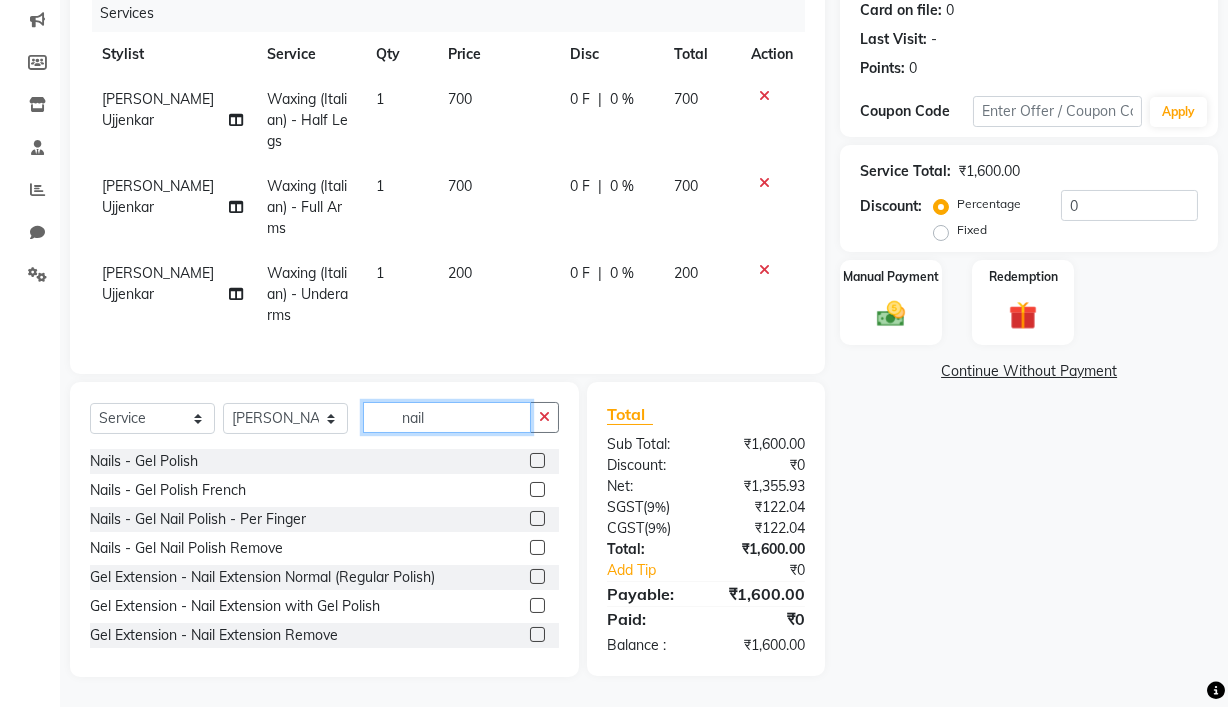 click on "nail" 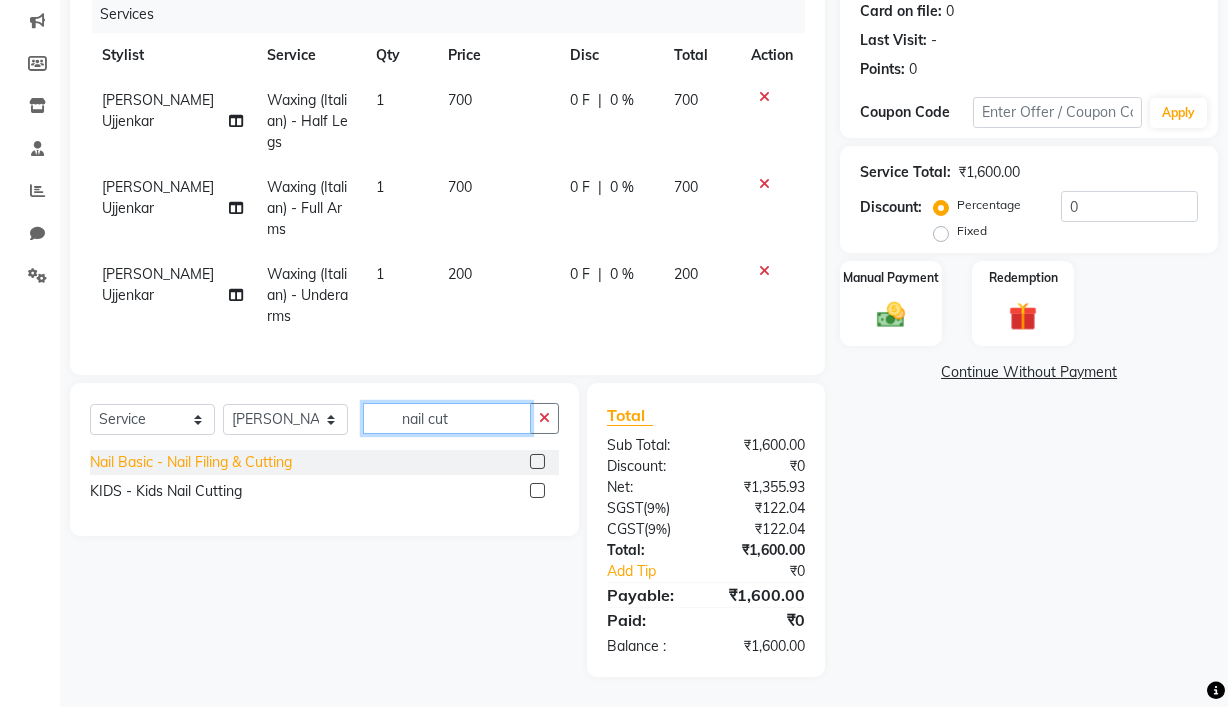 type on "nail cut" 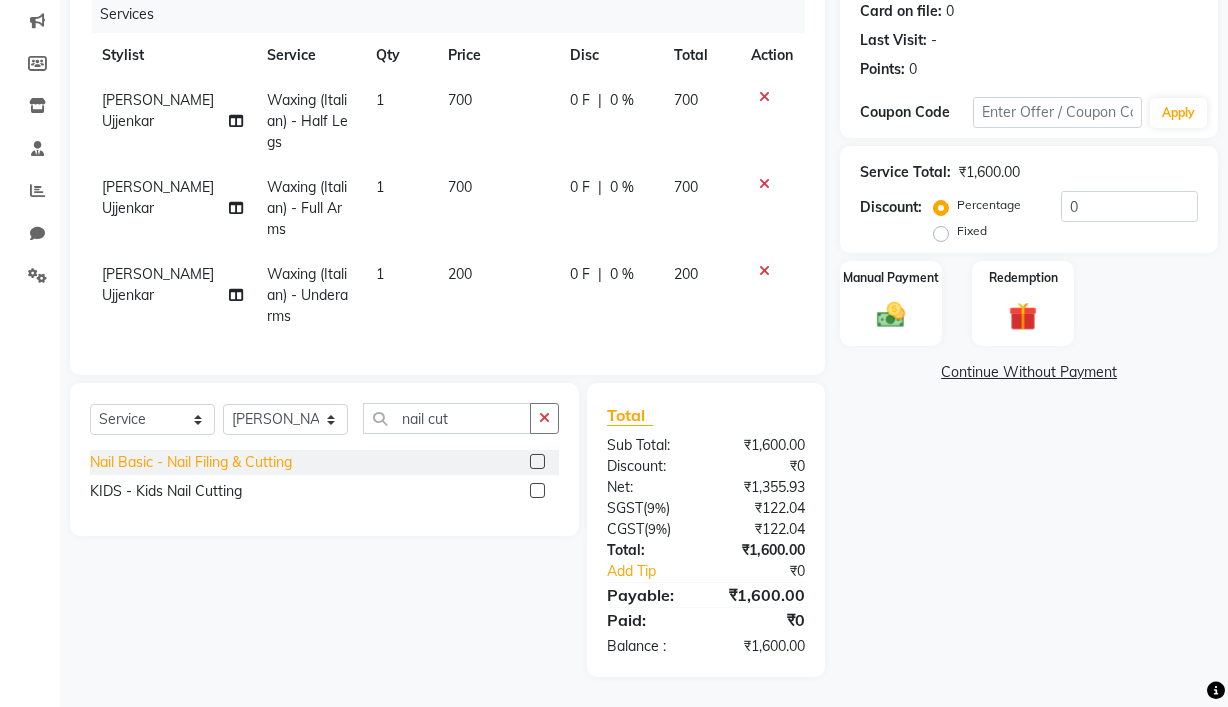 click on "Nail Basic - Nail Filing & Cutting" 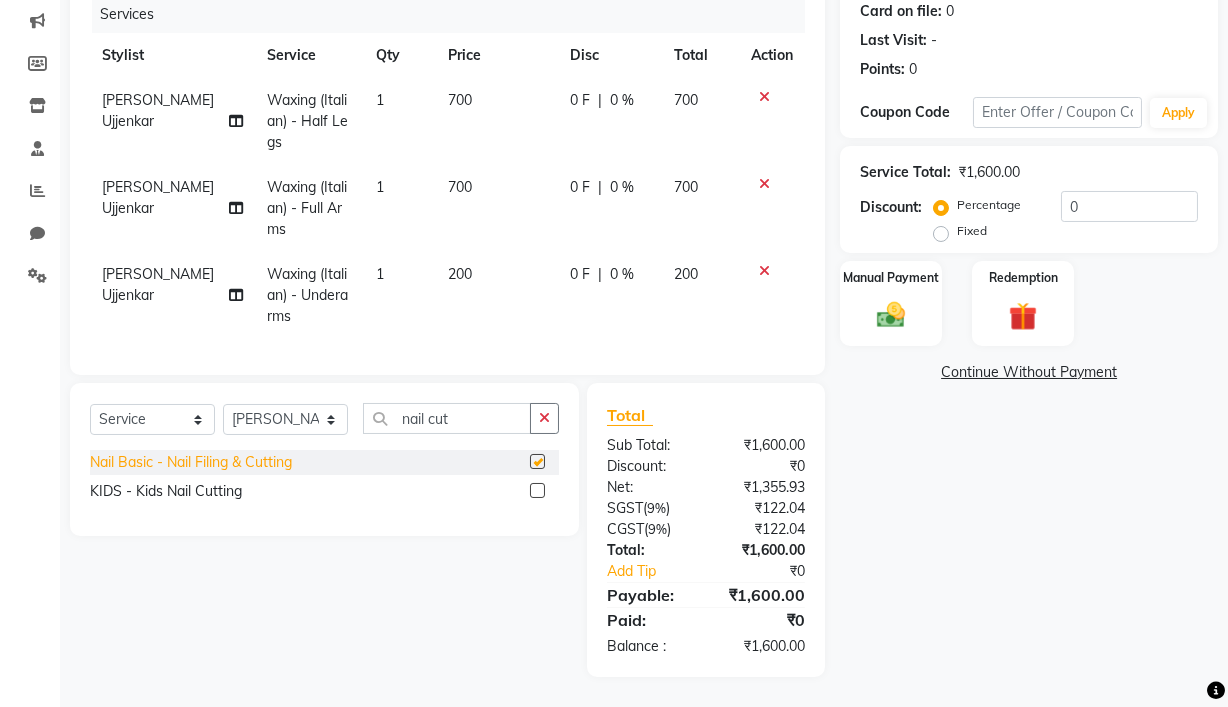 checkbox on "false" 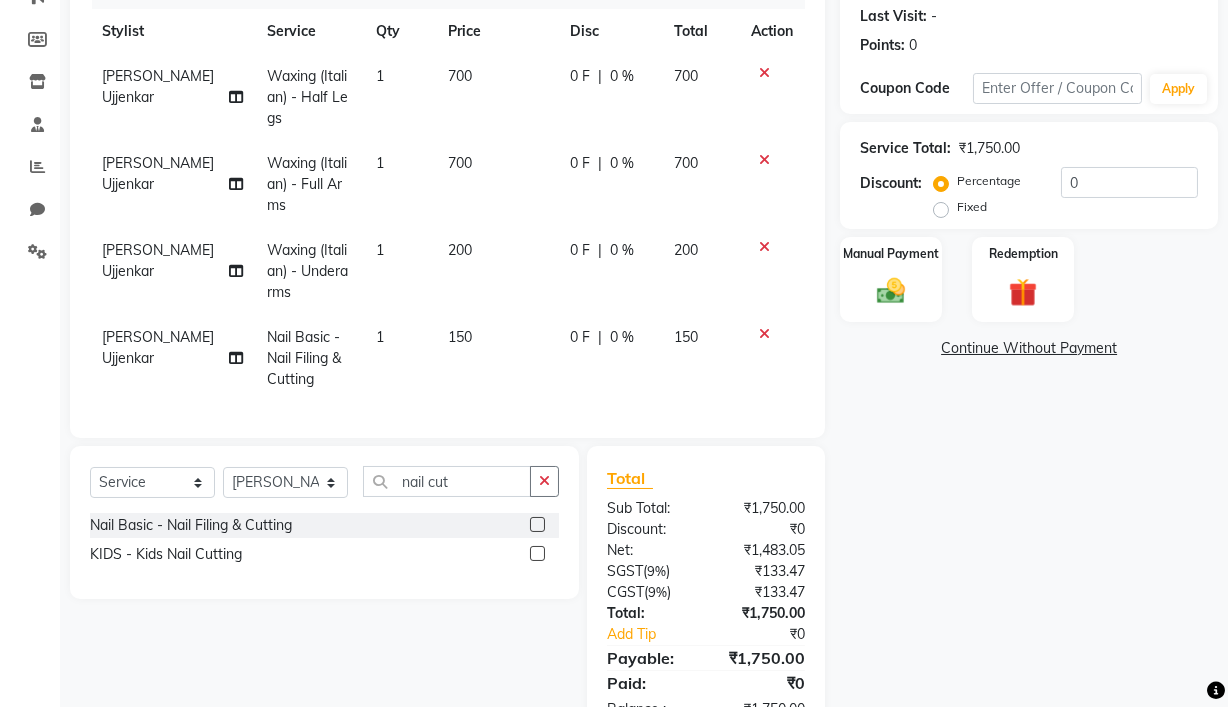 click on "150" 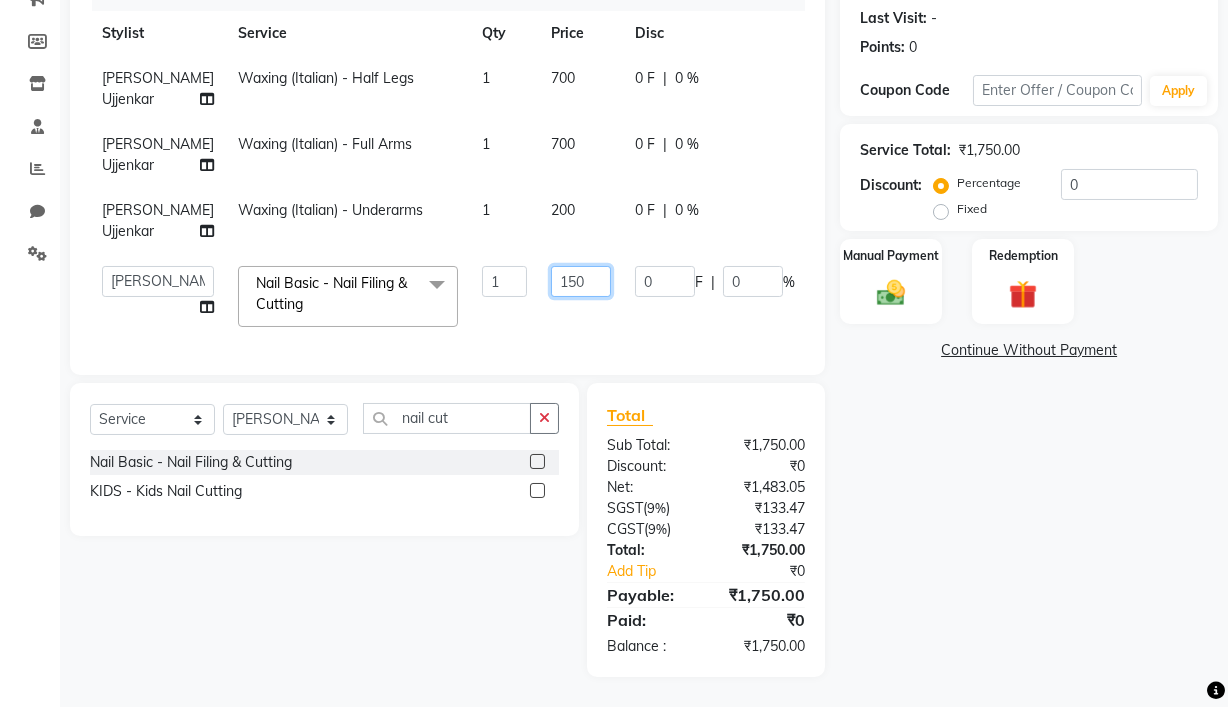click on "150" 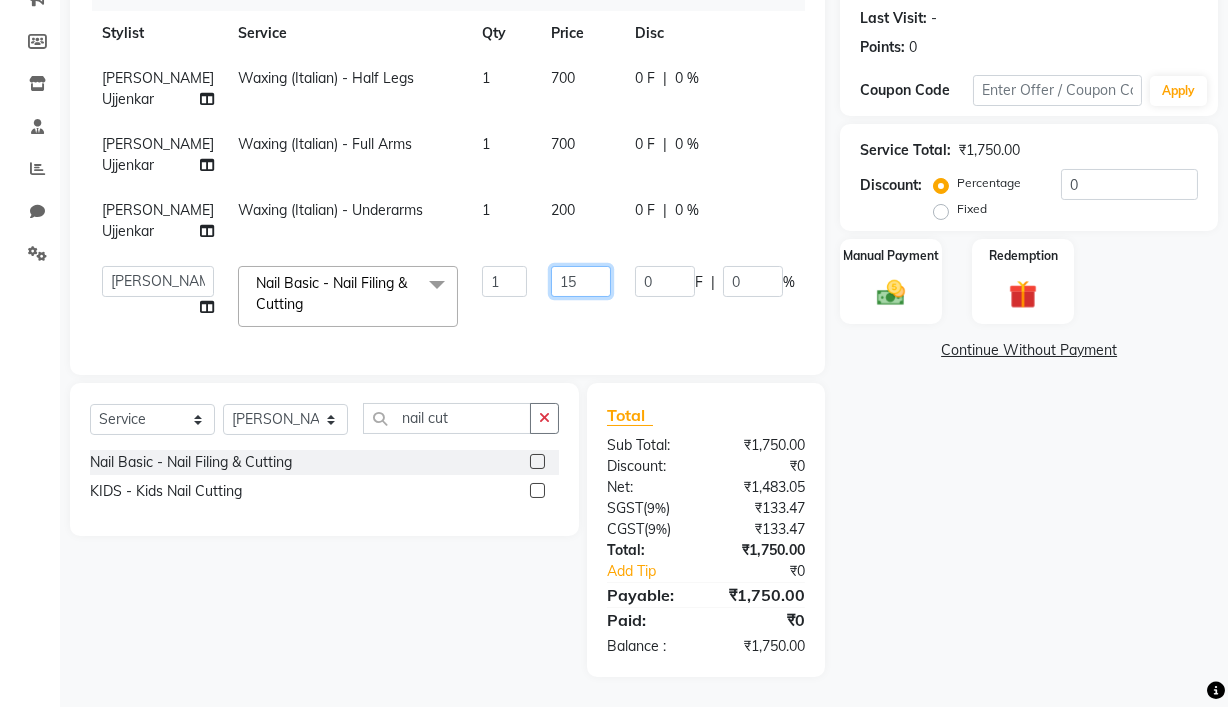 type on "1" 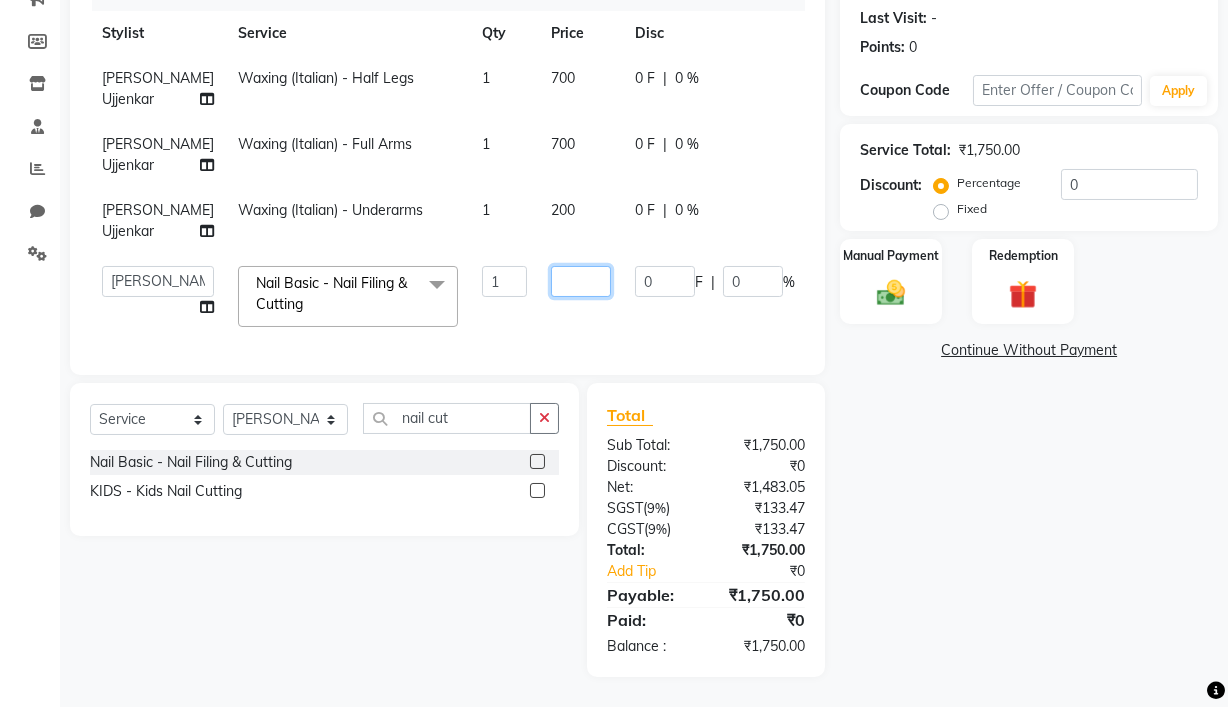 type on "6" 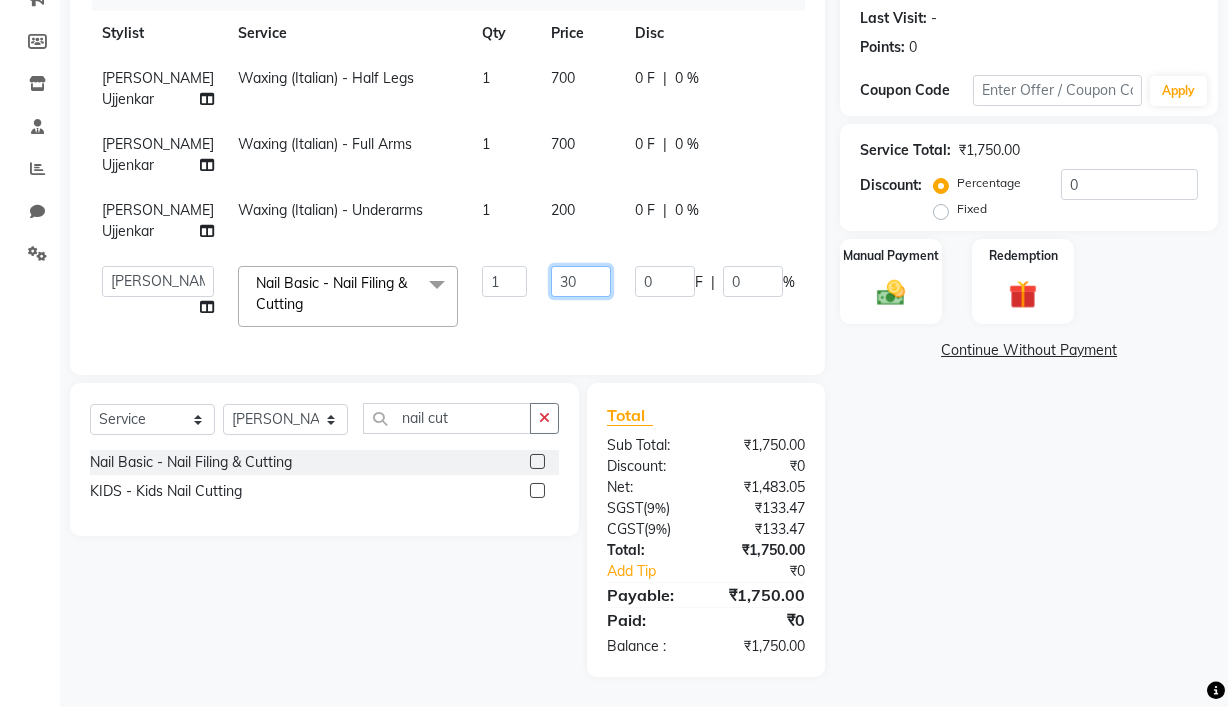 type on "300" 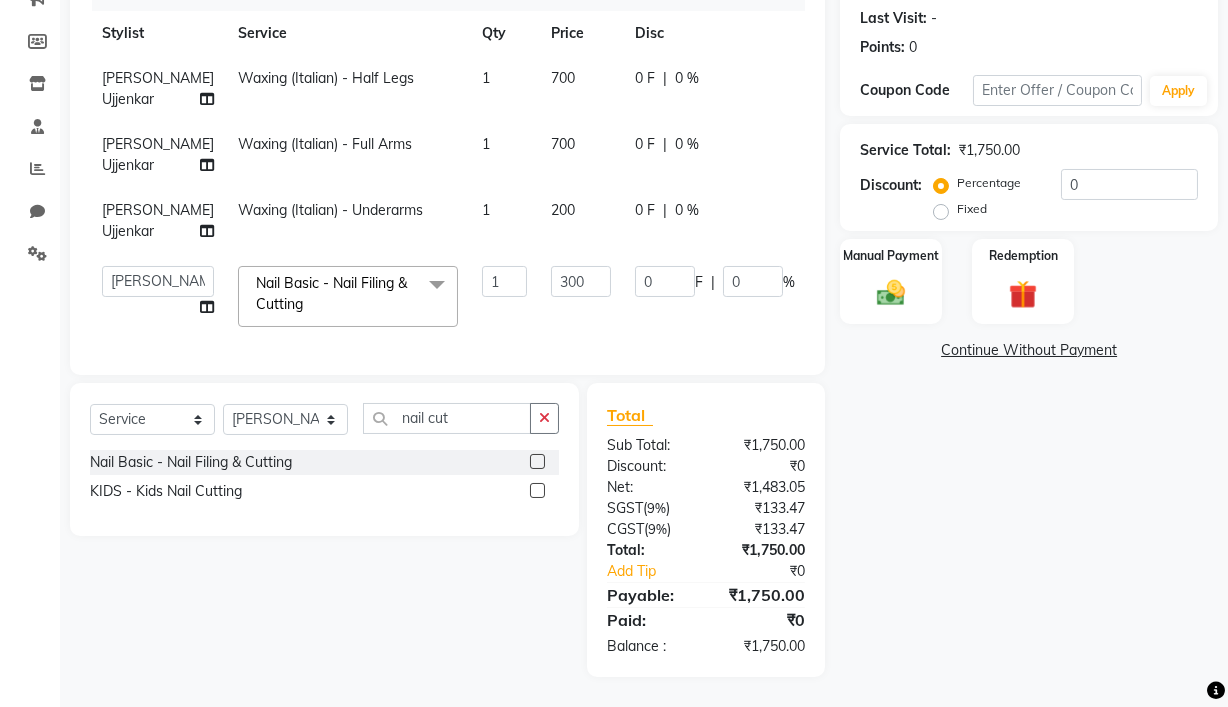 click on "Name: [PERSON_NAME] Mam Membership:  No Active Membership  Total Visits:   Card on file:  0 Last Visit:   - Points:   0  Coupon Code Apply Service Total:  ₹1,750.00  Discount:  Percentage   Fixed  0 Manual Payment Redemption  Continue Without Payment" 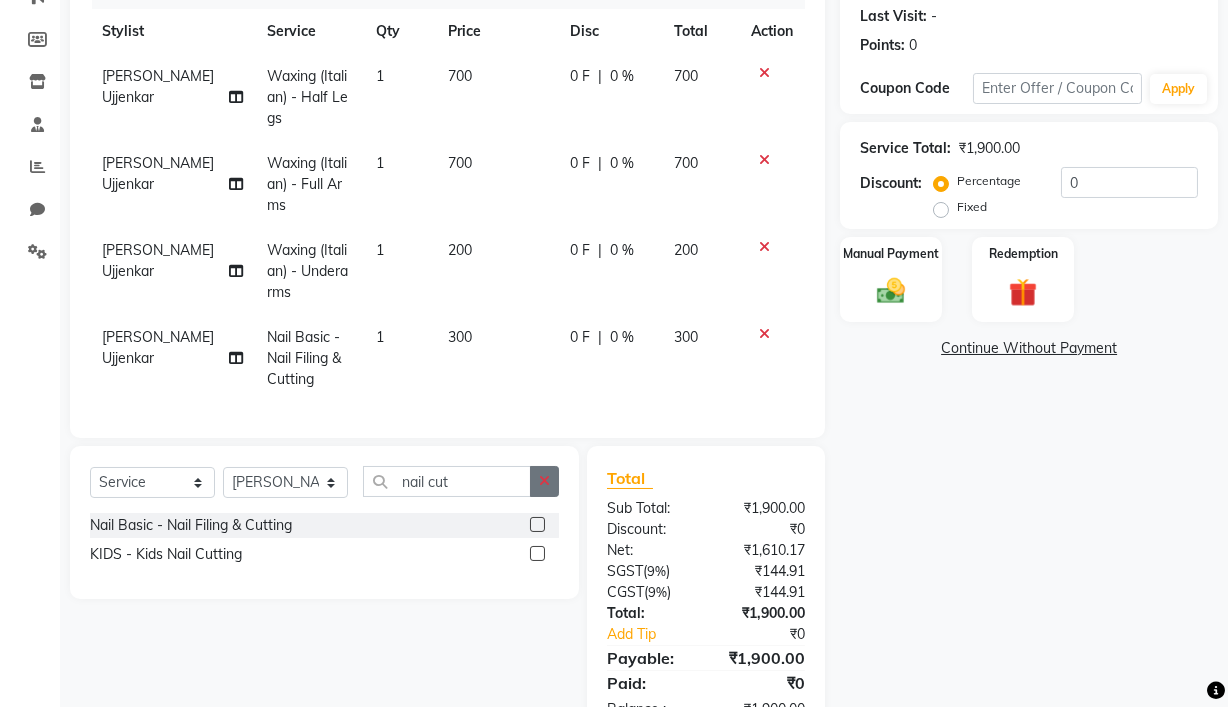click 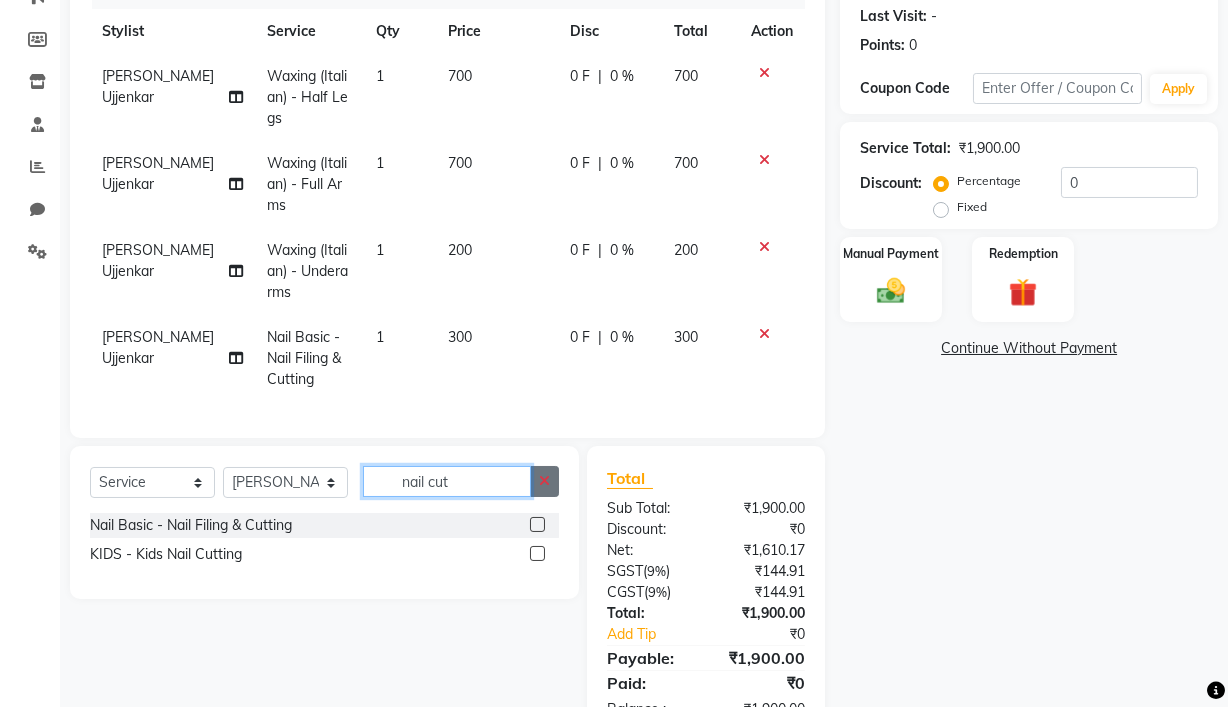 type 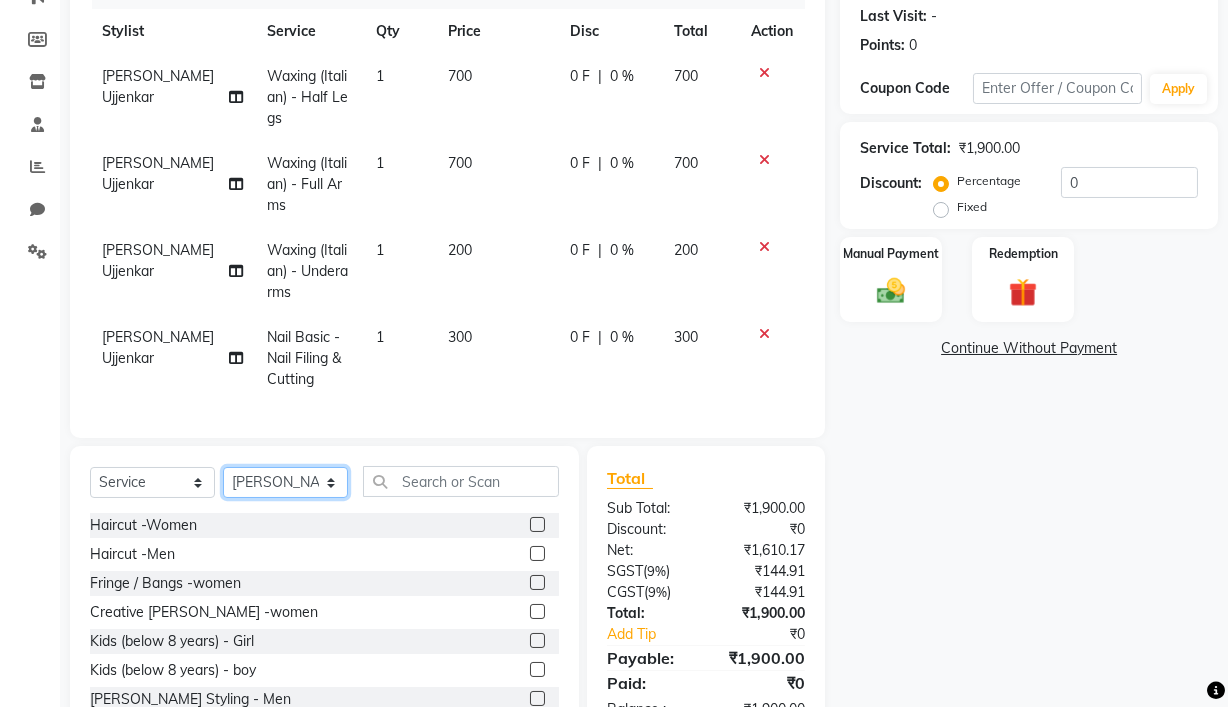 click on "Select Stylist [PERSON_NAME] Ankit Dhawariya [PERSON_NAME] Devendra Dhawariya Sir [PERSON_NAME] [PERSON_NAME] [PERSON_NAME] [PERSON_NAME] Ujjenkar [PERSON_NAME] rinkku [PERSON_NAME] [PERSON_NAME] [PERSON_NAME] [PERSON_NAME] More [PERSON_NAME] guru" 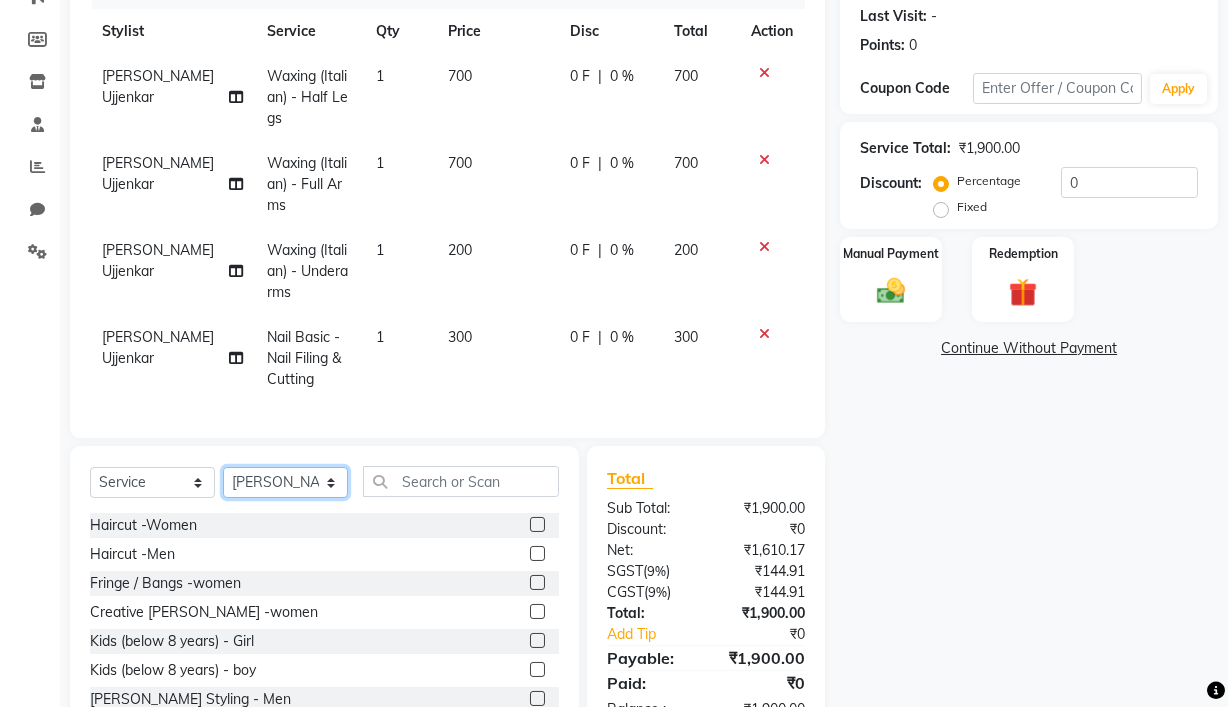 select on "85598" 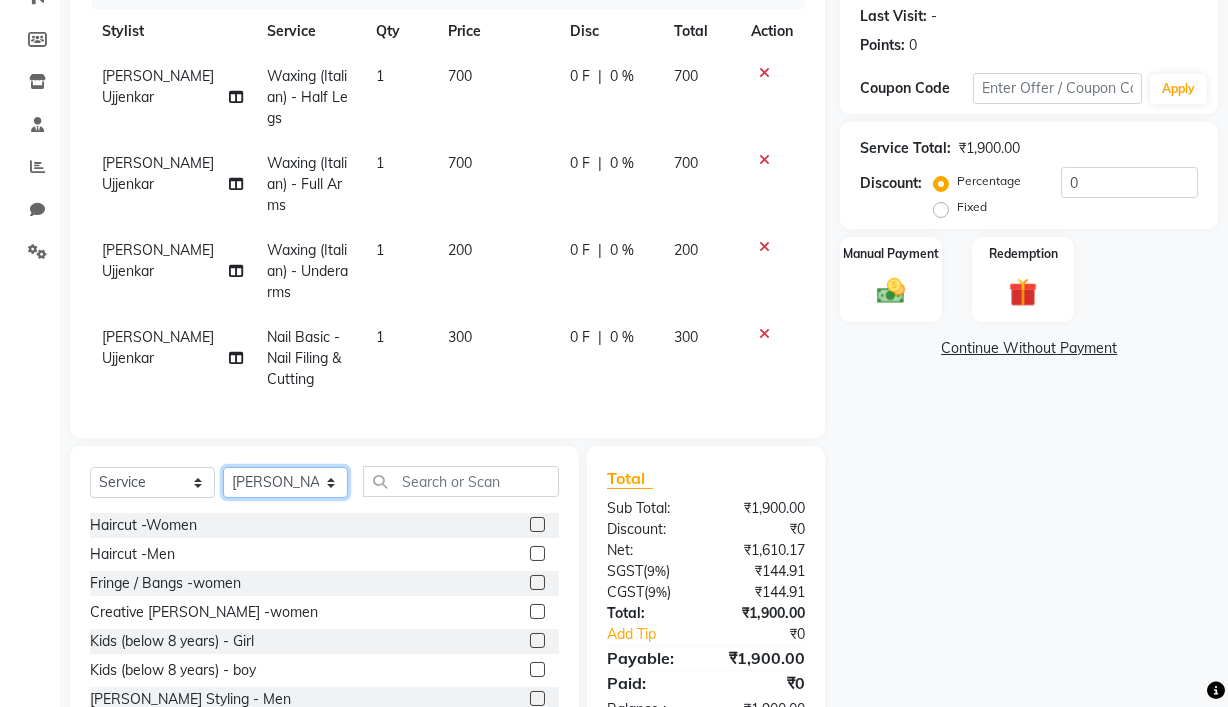 click on "Select Stylist [PERSON_NAME] Ankit Dhawariya [PERSON_NAME] Devendra Dhawariya Sir [PERSON_NAME] [PERSON_NAME] [PERSON_NAME] [PERSON_NAME] Ujjenkar [PERSON_NAME] rinkku [PERSON_NAME] [PERSON_NAME] [PERSON_NAME] [PERSON_NAME] More [PERSON_NAME] guru" 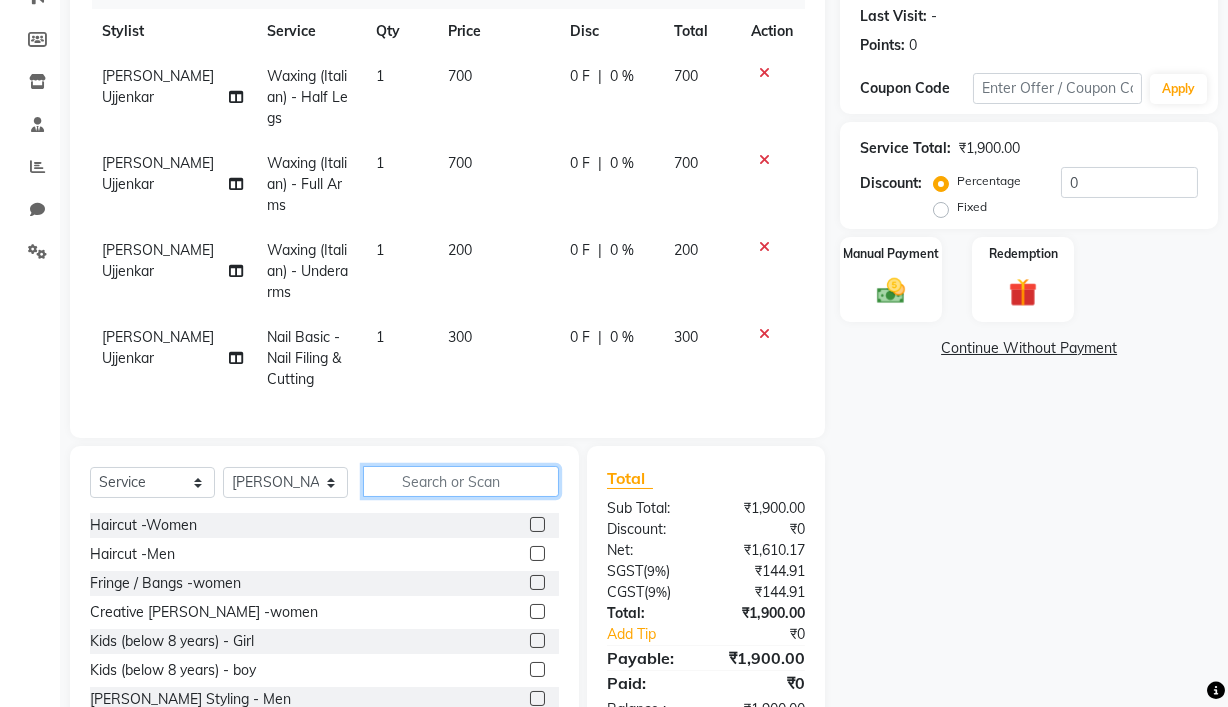 click 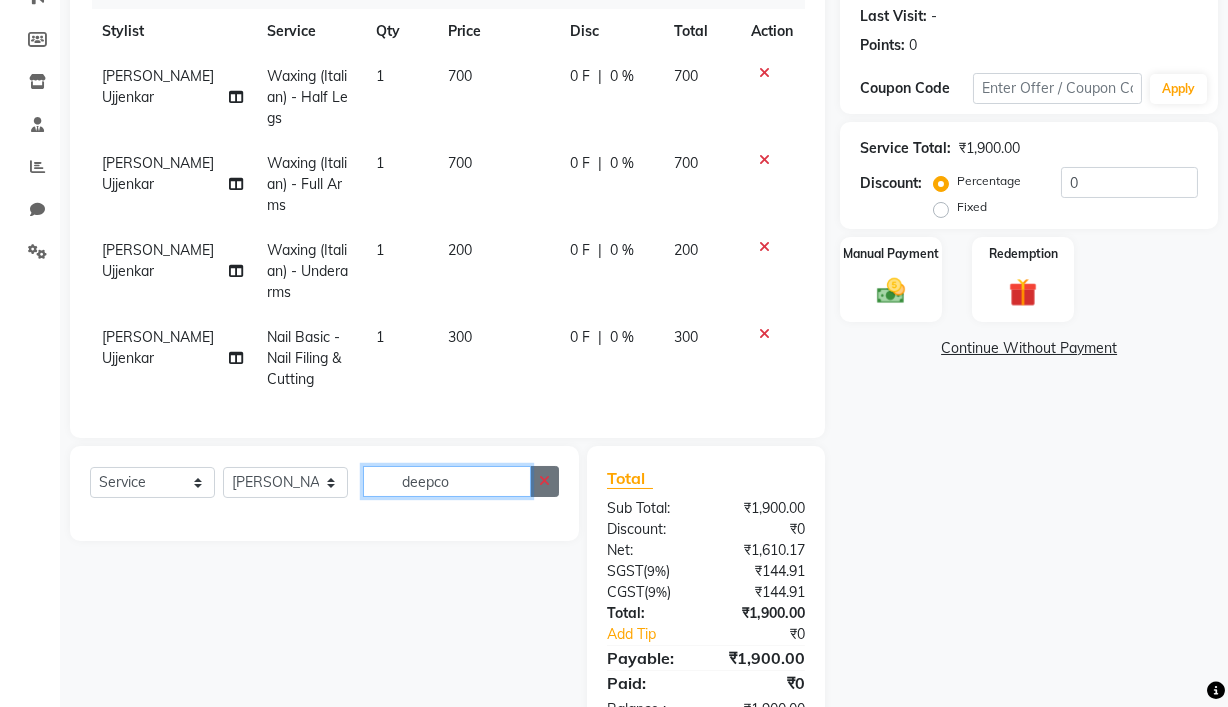 type on "deepco" 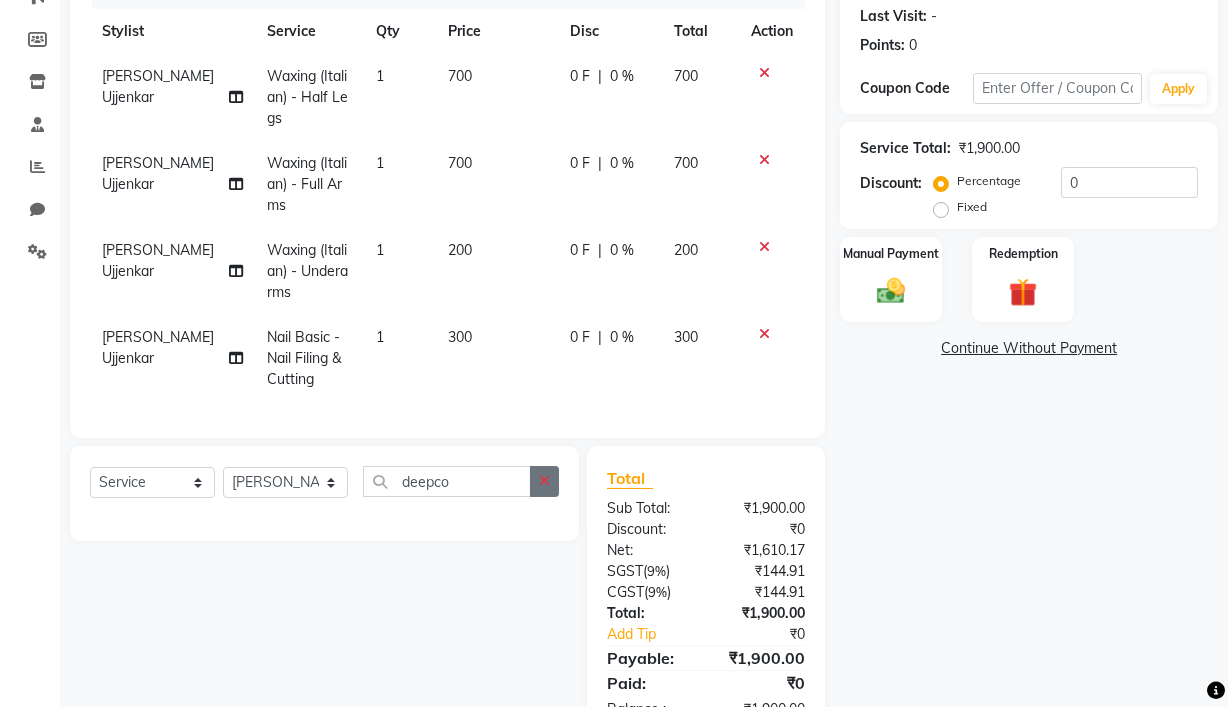 click 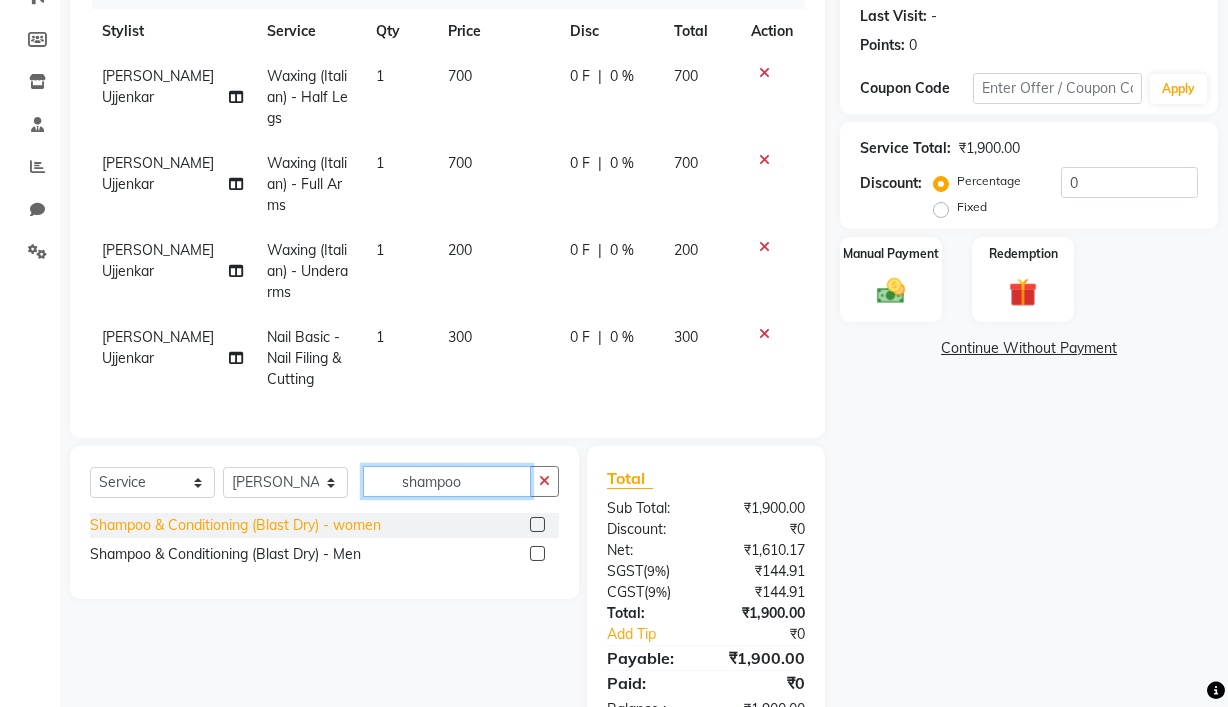 type on "shampoo" 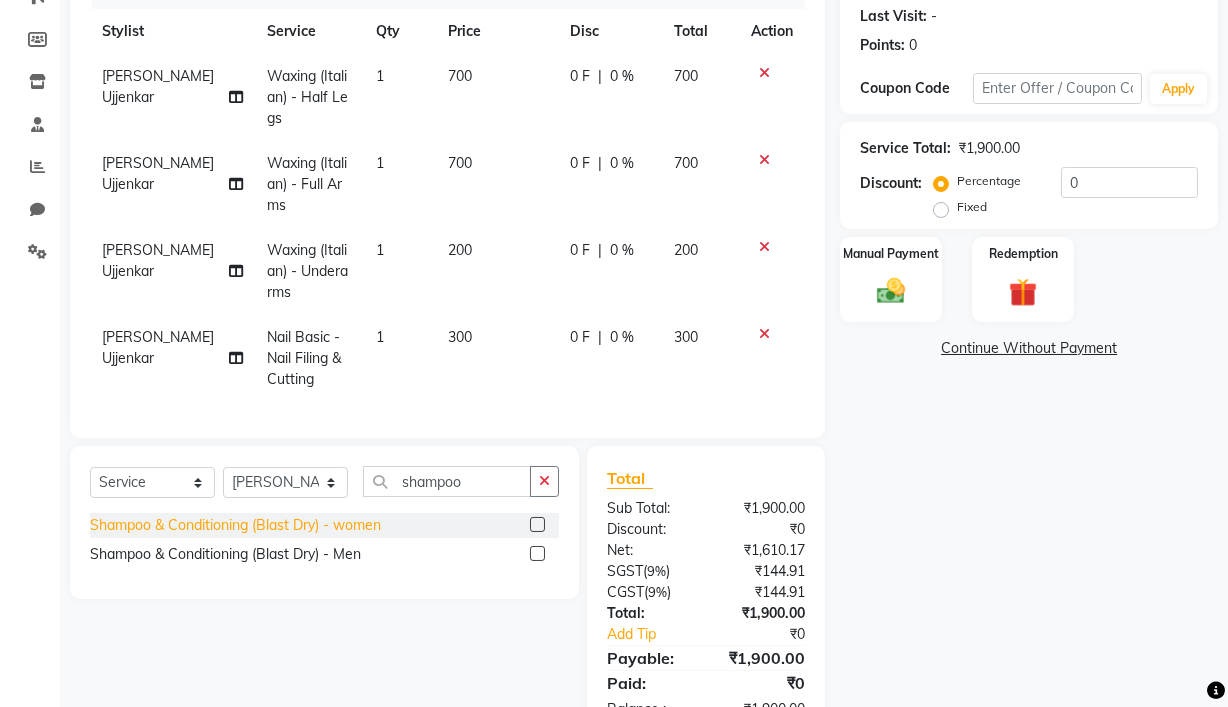 click on "Shampoo & Conditioning (Blast Dry) - women" 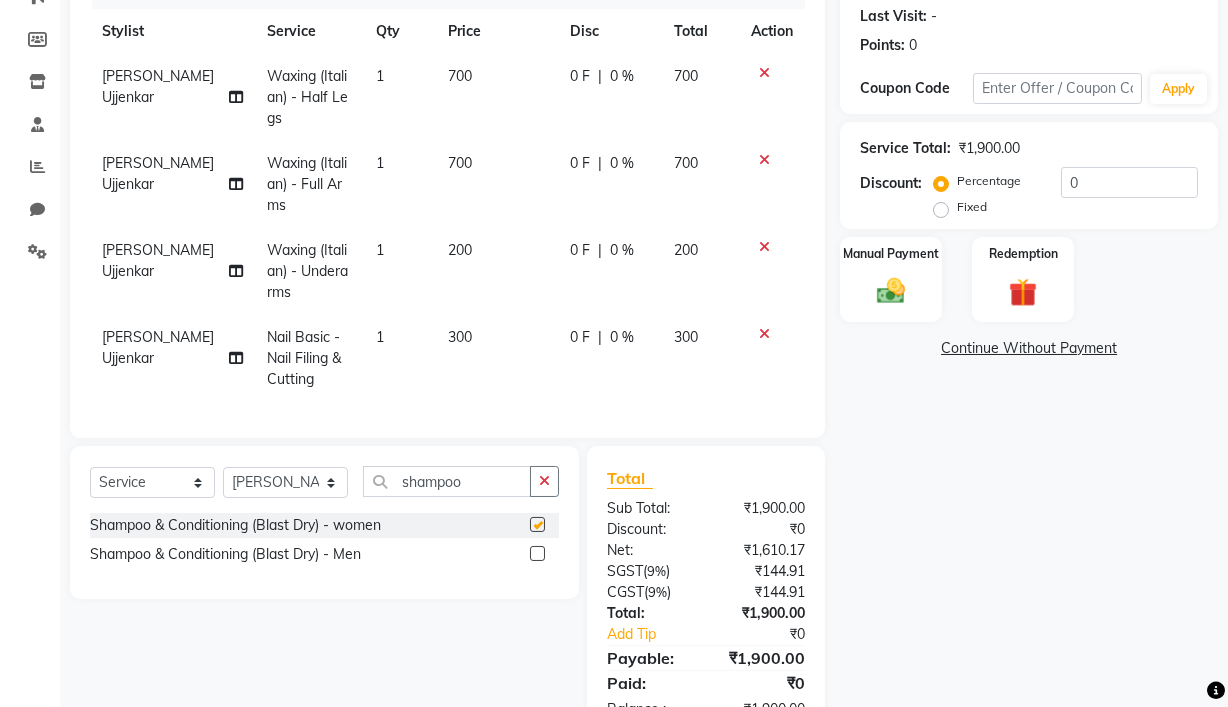 checkbox on "false" 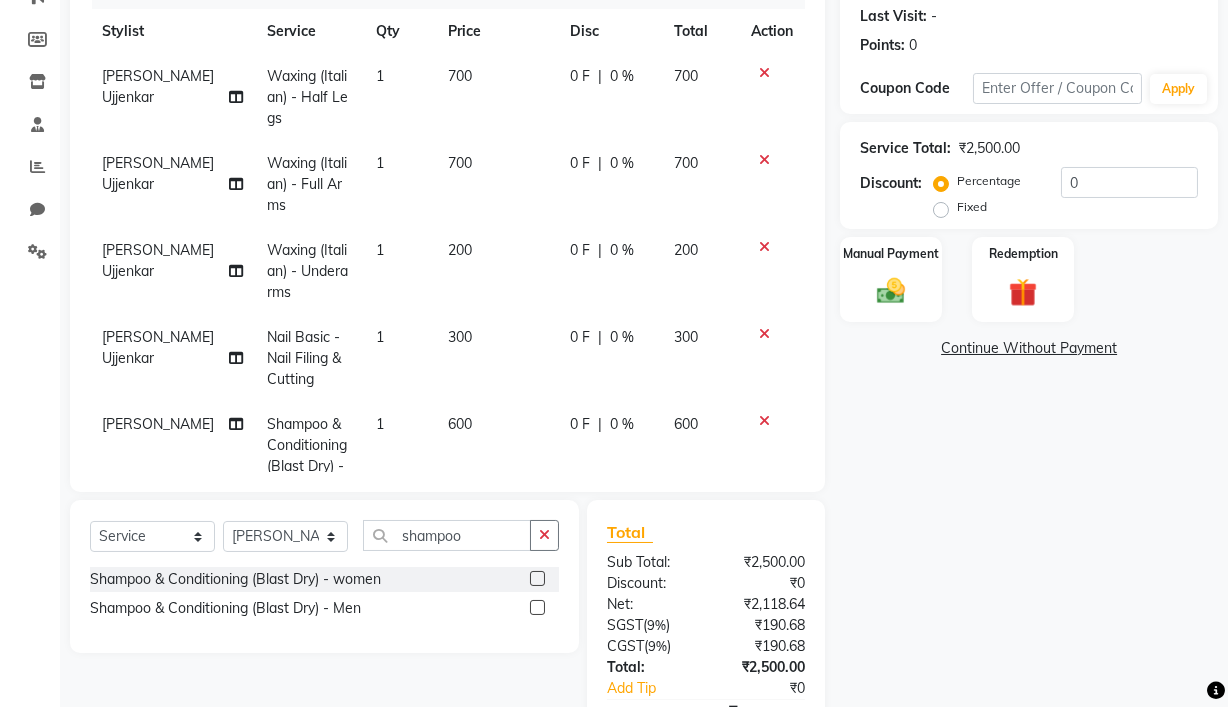 click on "600" 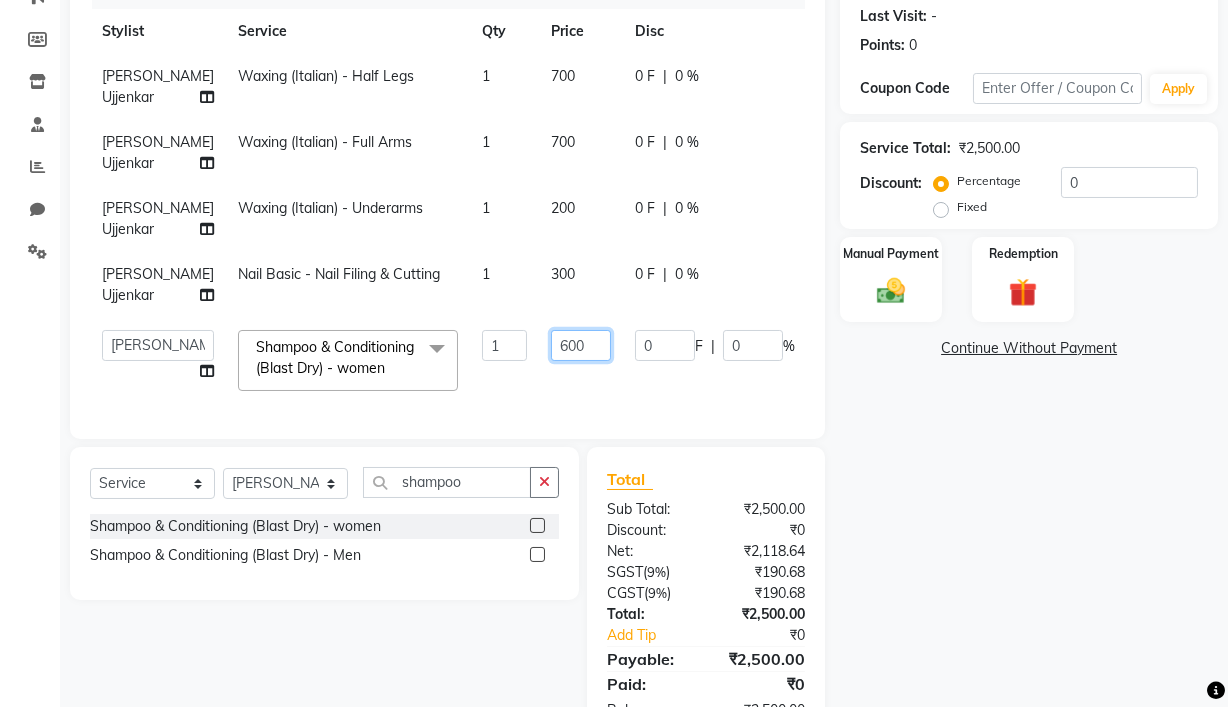 click on "600" 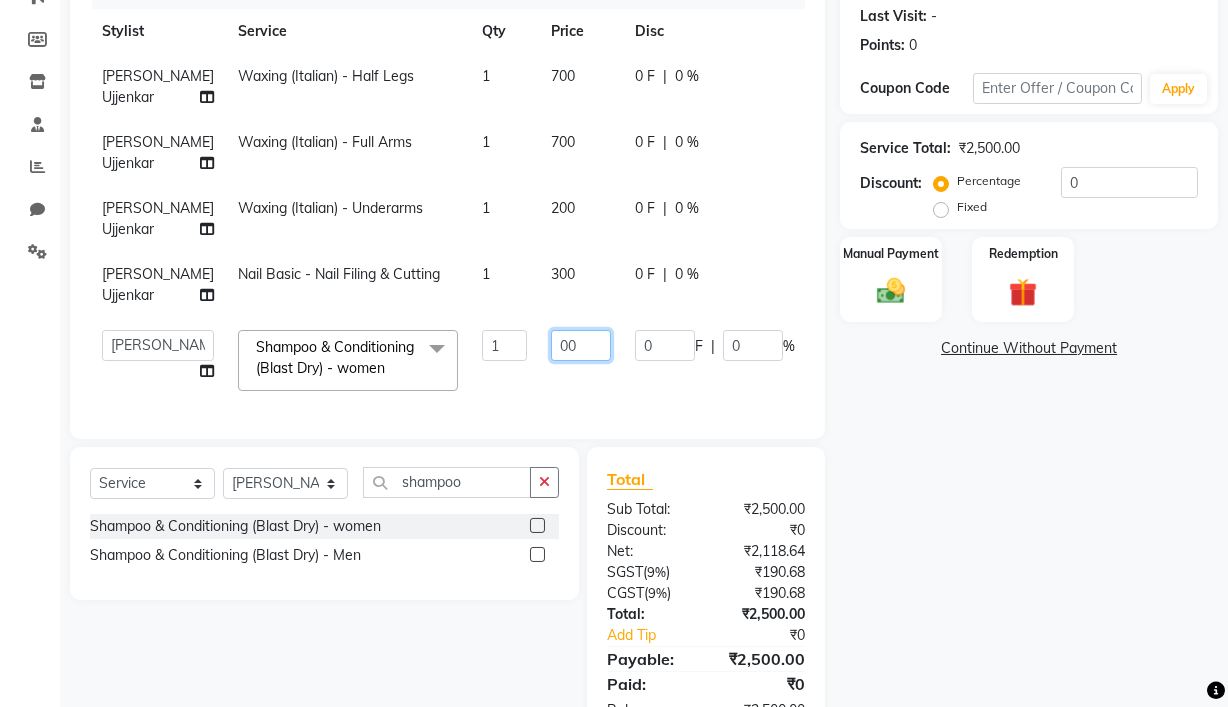 type on "800" 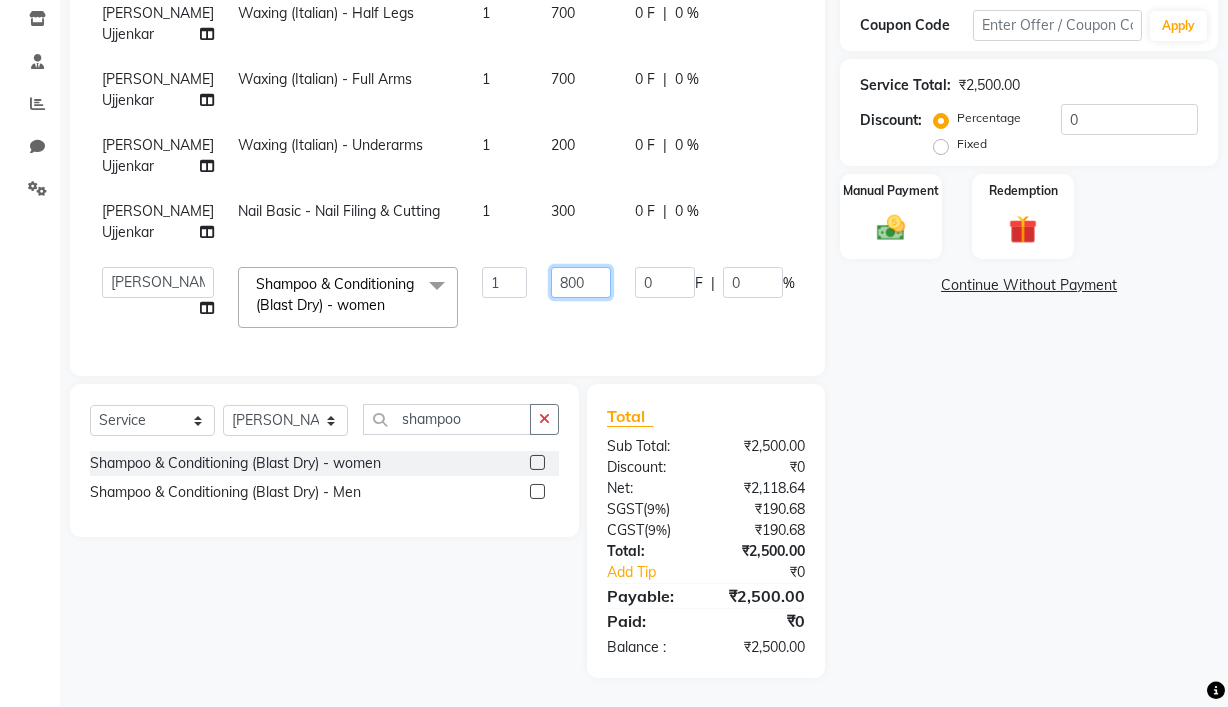 scroll, scrollTop: 395, scrollLeft: 0, axis: vertical 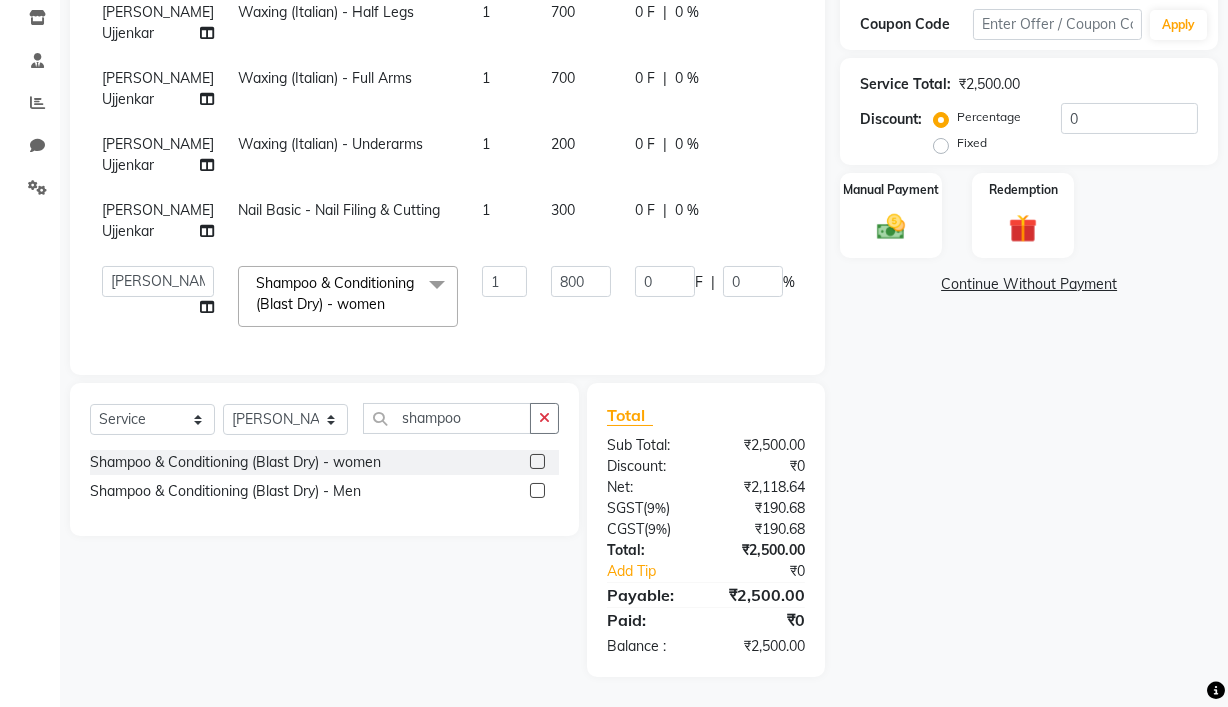 click on "Name: [PERSON_NAME] Mam Membership:  No Active Membership  Total Visits:   Card on file:  0 Last Visit:   - Points:   0  Coupon Code Apply Service Total:  ₹2,500.00  Discount:  Percentage   Fixed  0 Manual Payment Redemption  Continue Without Payment" 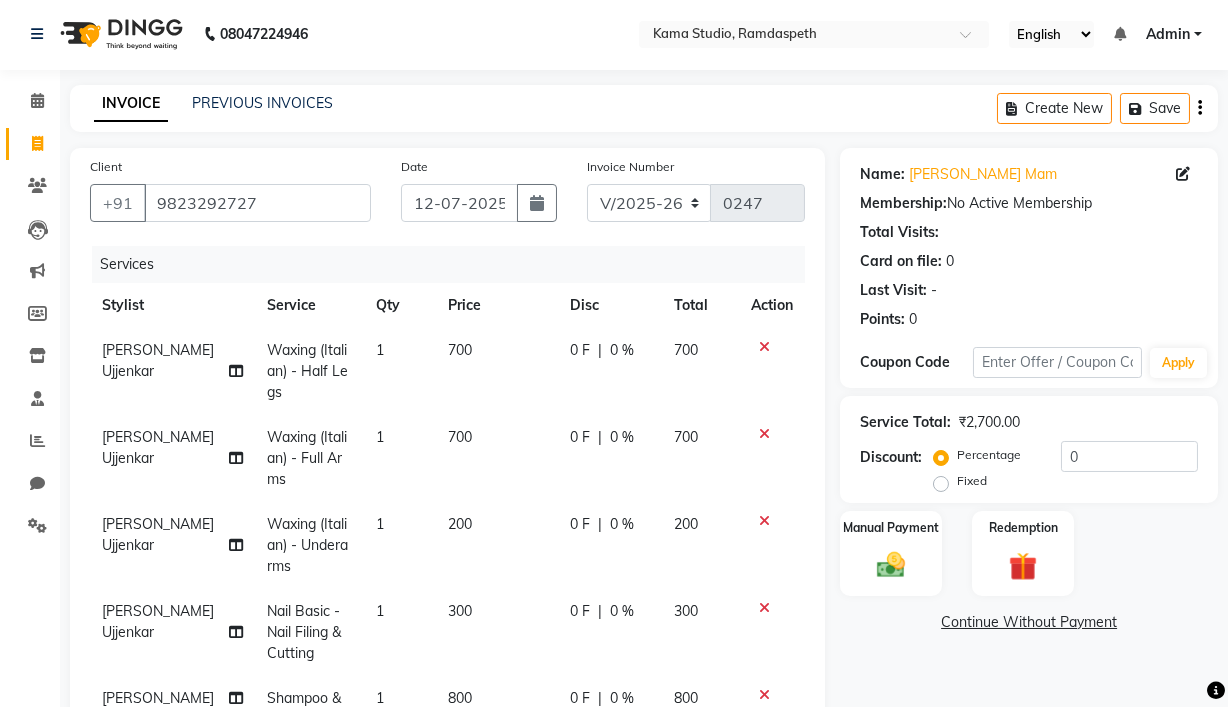 scroll, scrollTop: 0, scrollLeft: 0, axis: both 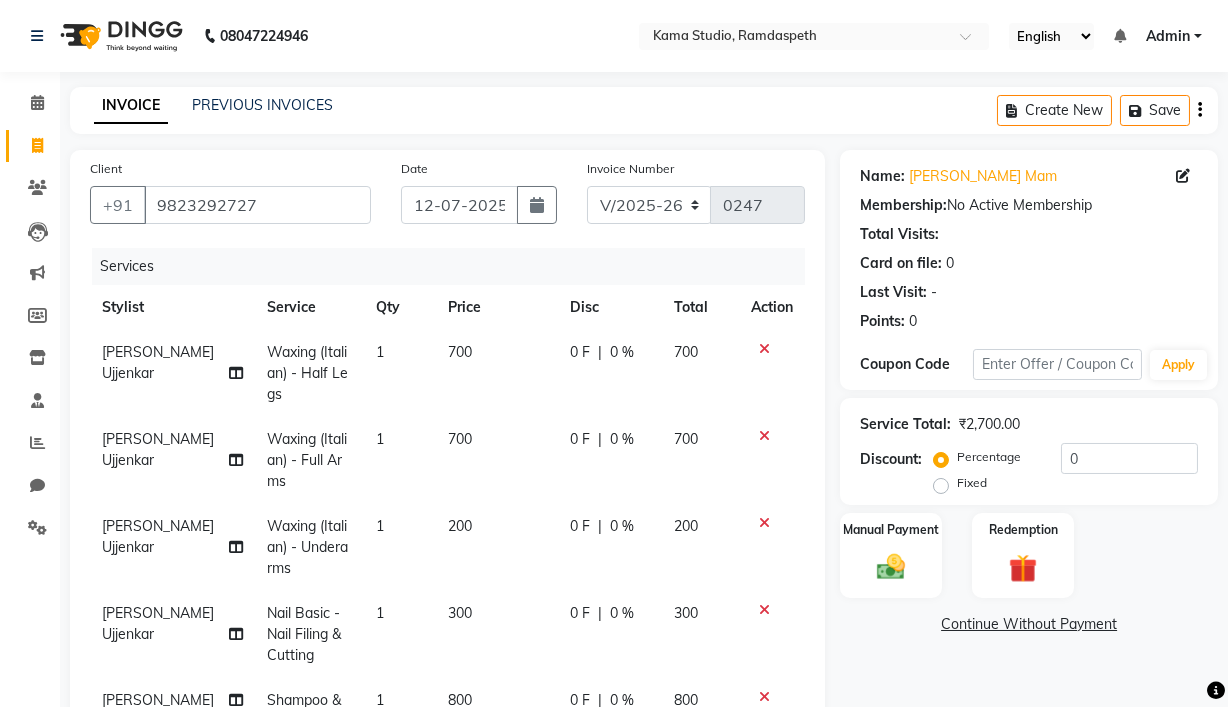 click on "Fixed" 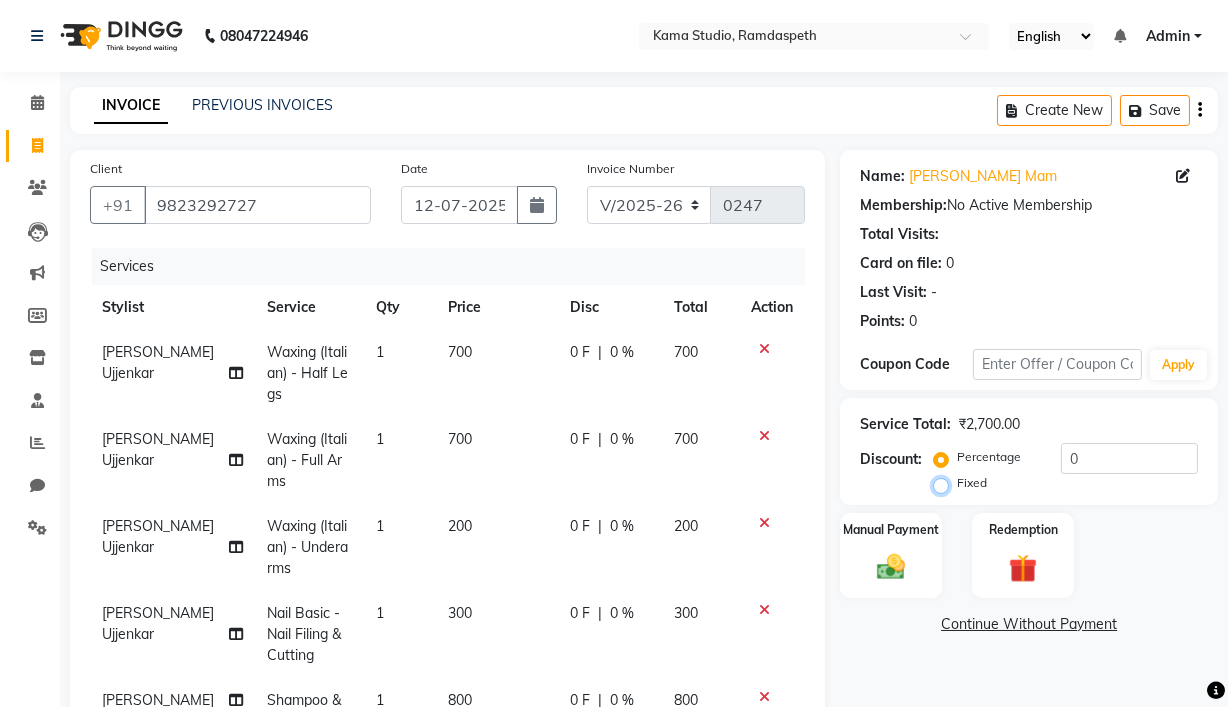 click on "Fixed" at bounding box center [945, 483] 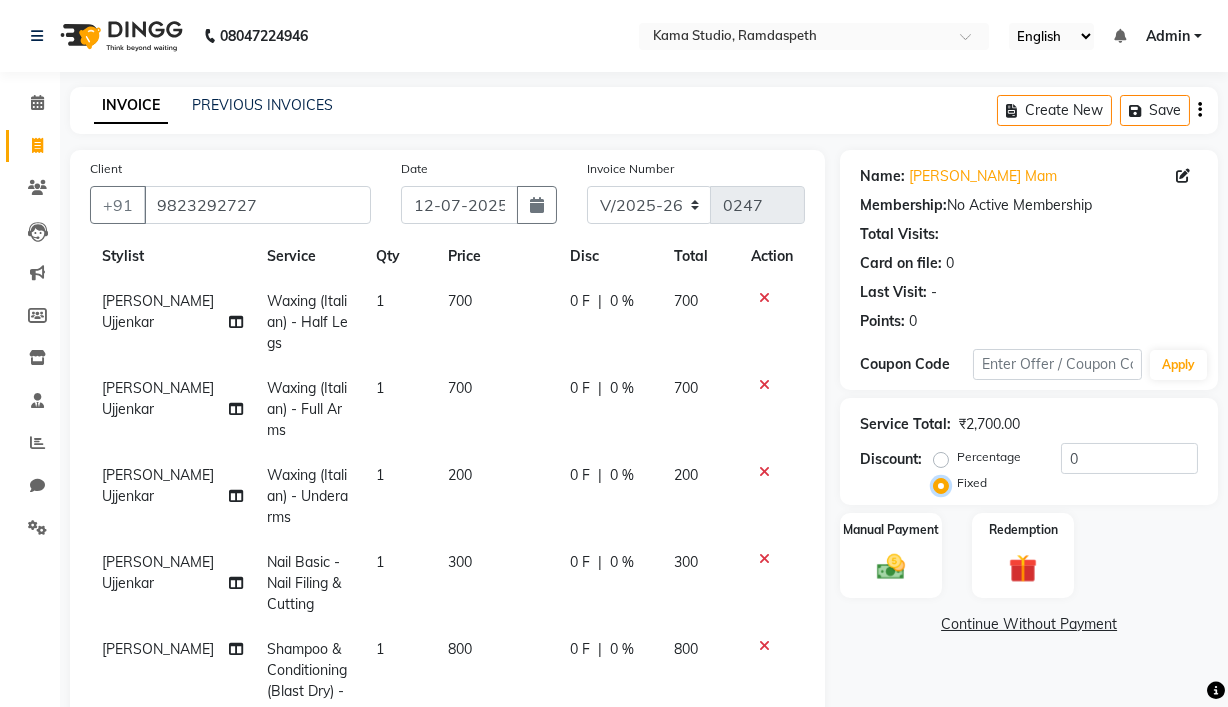 scroll, scrollTop: 75, scrollLeft: 0, axis: vertical 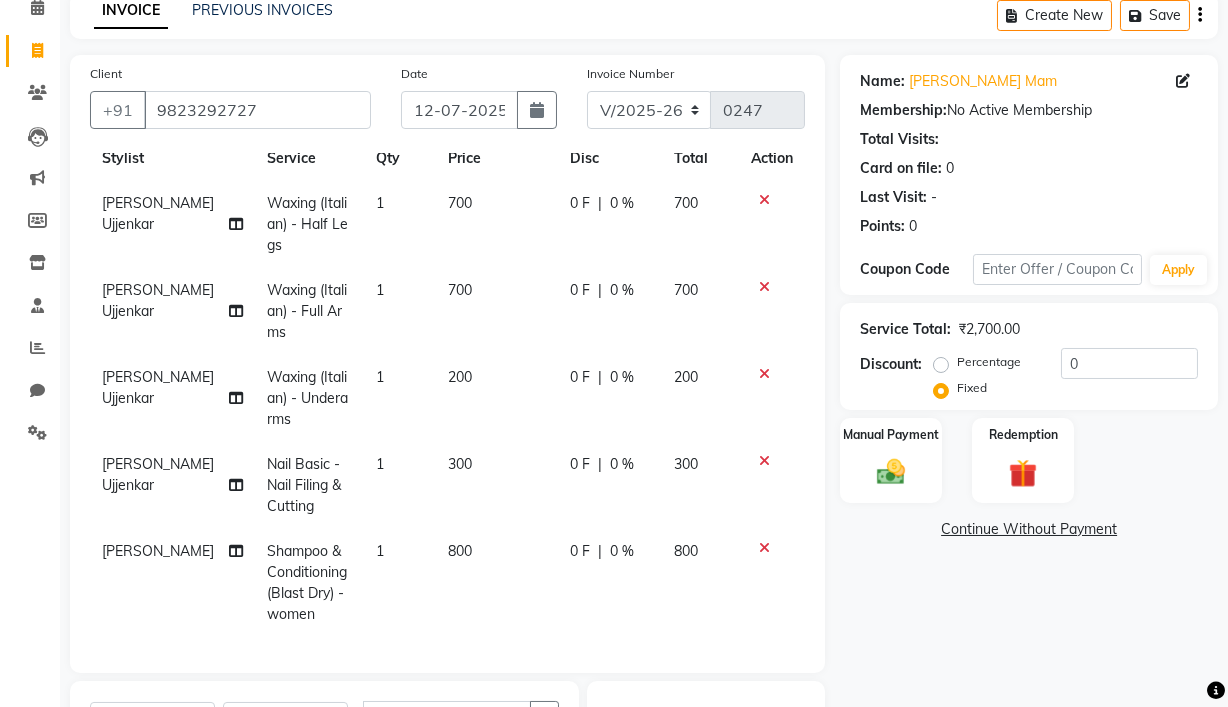 click on "800" 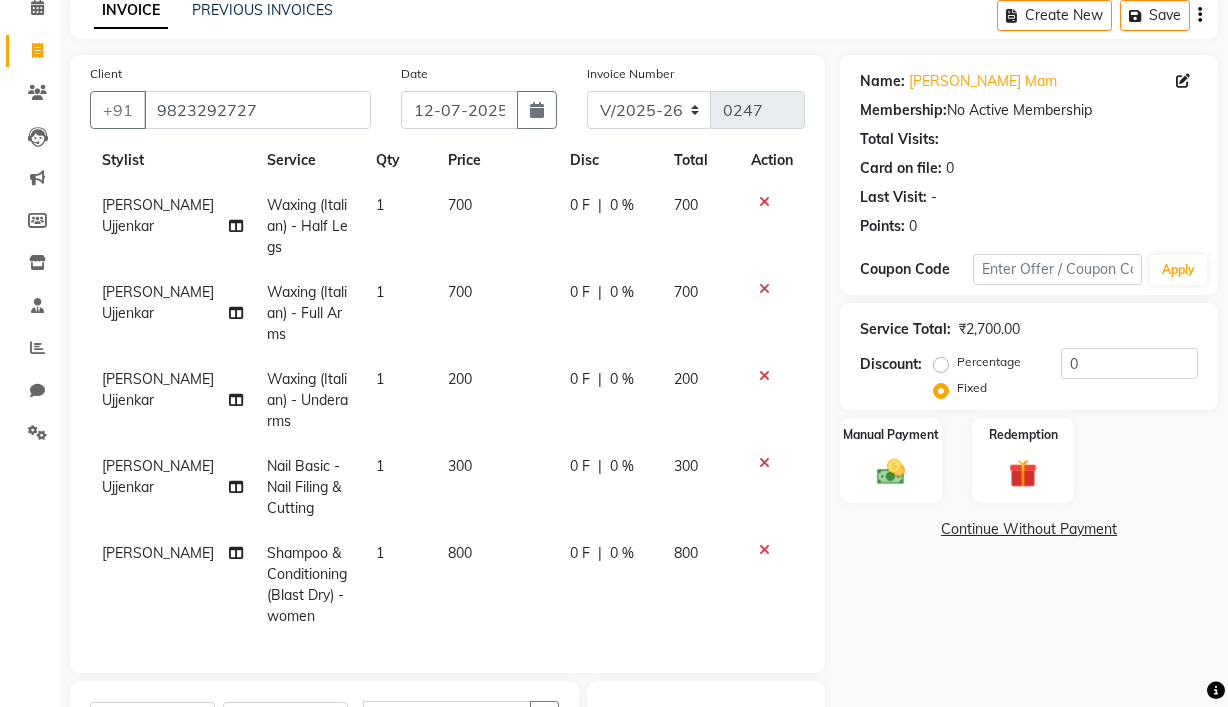 select on "85598" 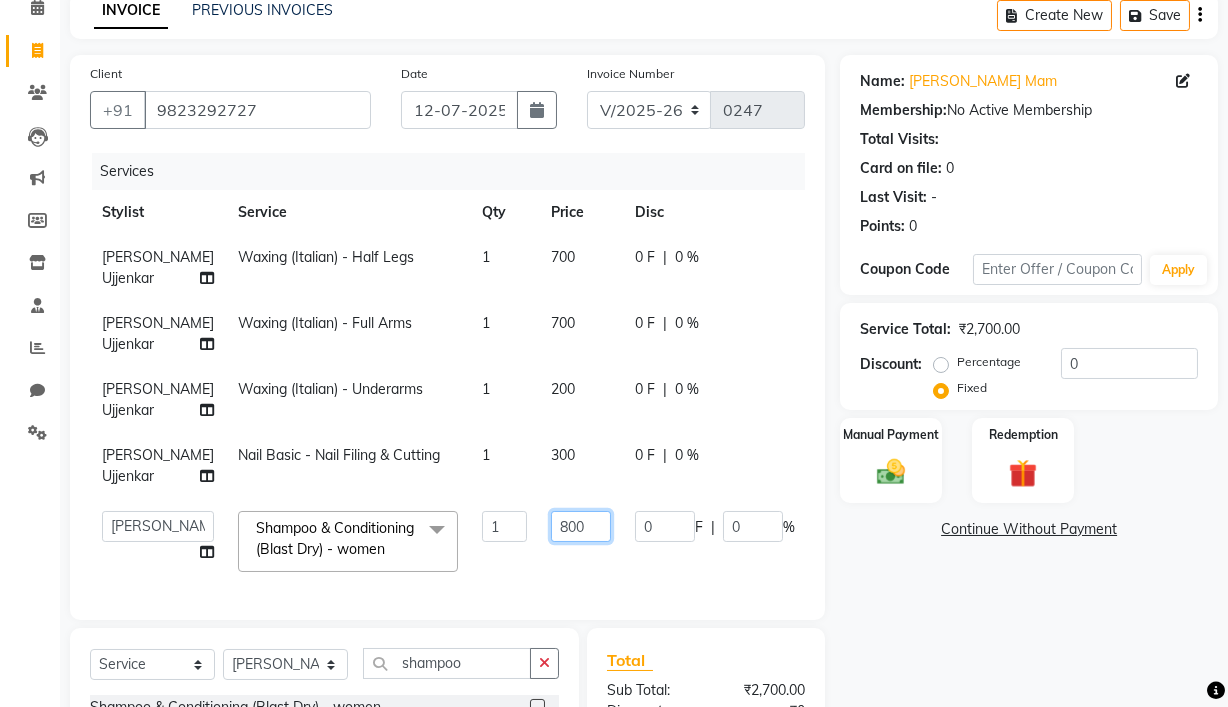 drag, startPoint x: 528, startPoint y: 557, endPoint x: 448, endPoint y: 556, distance: 80.00625 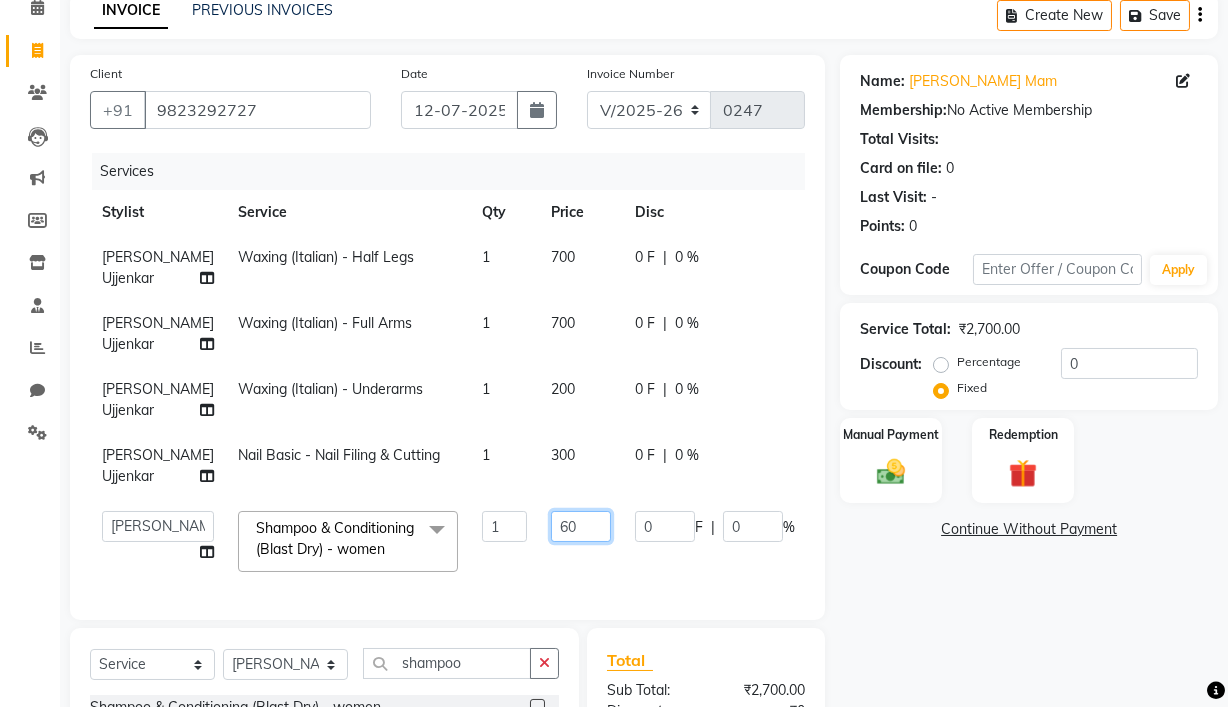 type on "600" 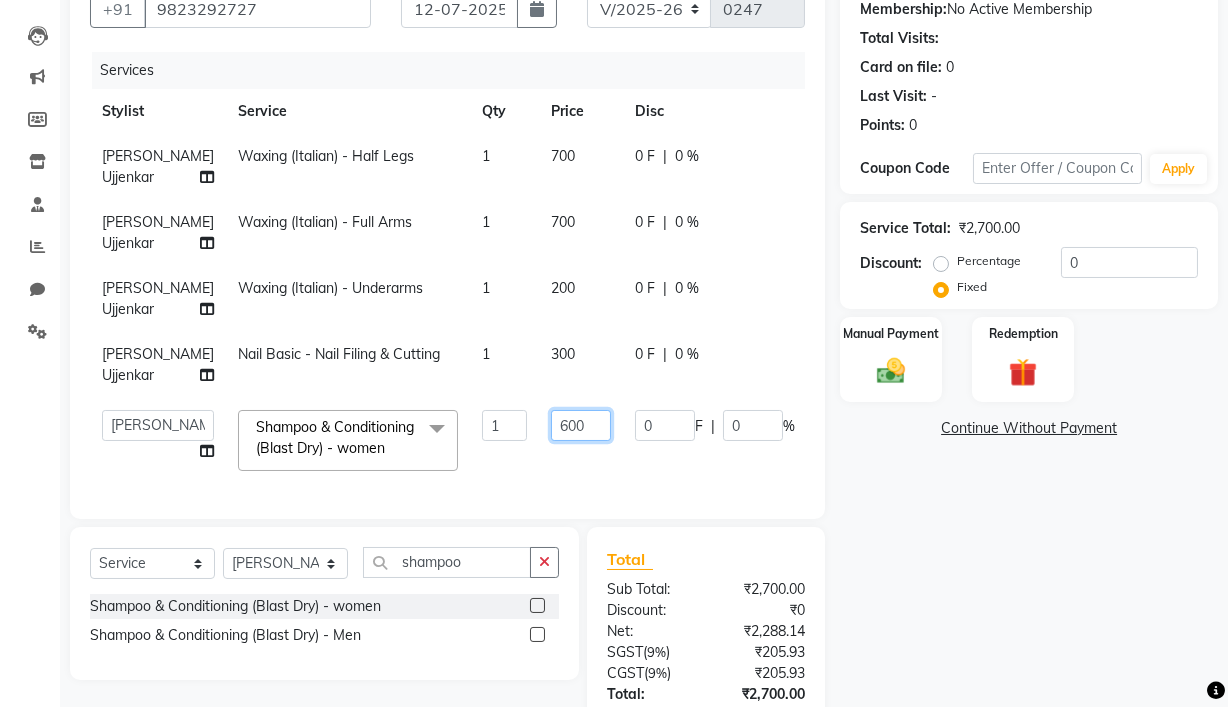 scroll, scrollTop: 395, scrollLeft: 0, axis: vertical 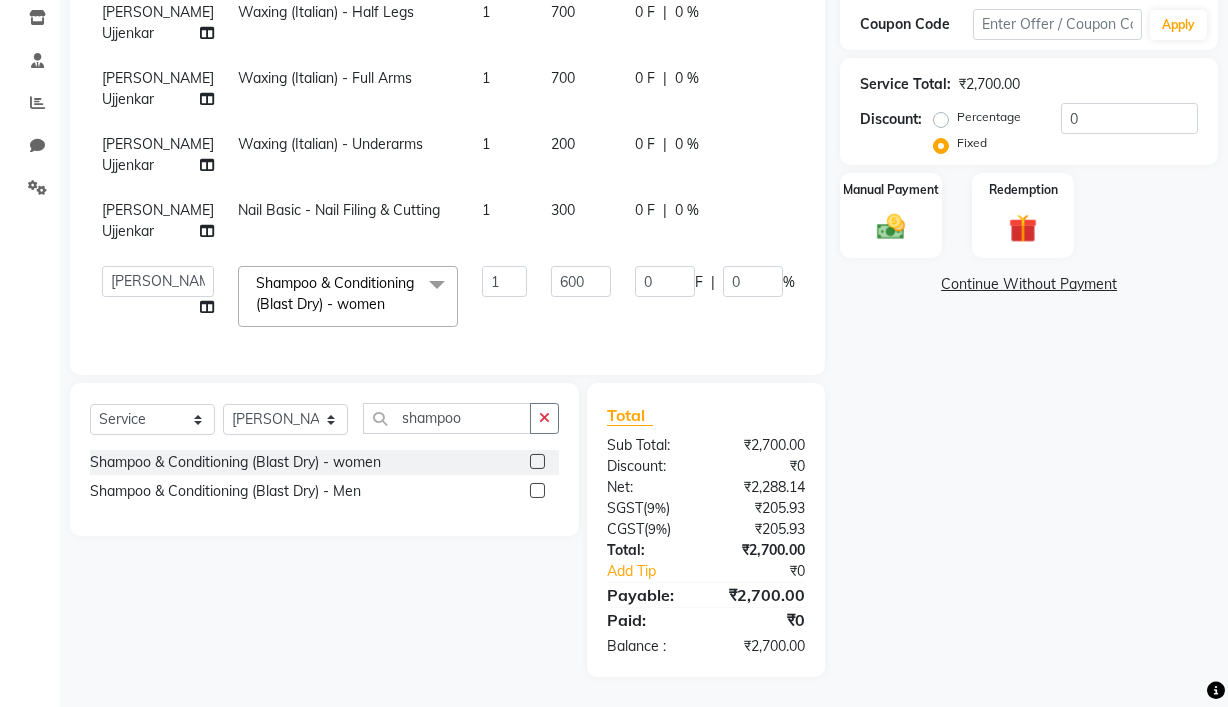 click on "Name: [PERSON_NAME] Mam Membership:  No Active Membership  Total Visits:   Card on file:  0 Last Visit:   - Points:   0  Coupon Code Apply Service Total:  ₹2,700.00  Discount:  Percentage   Fixed  0 Manual Payment Redemption  Continue Without Payment" 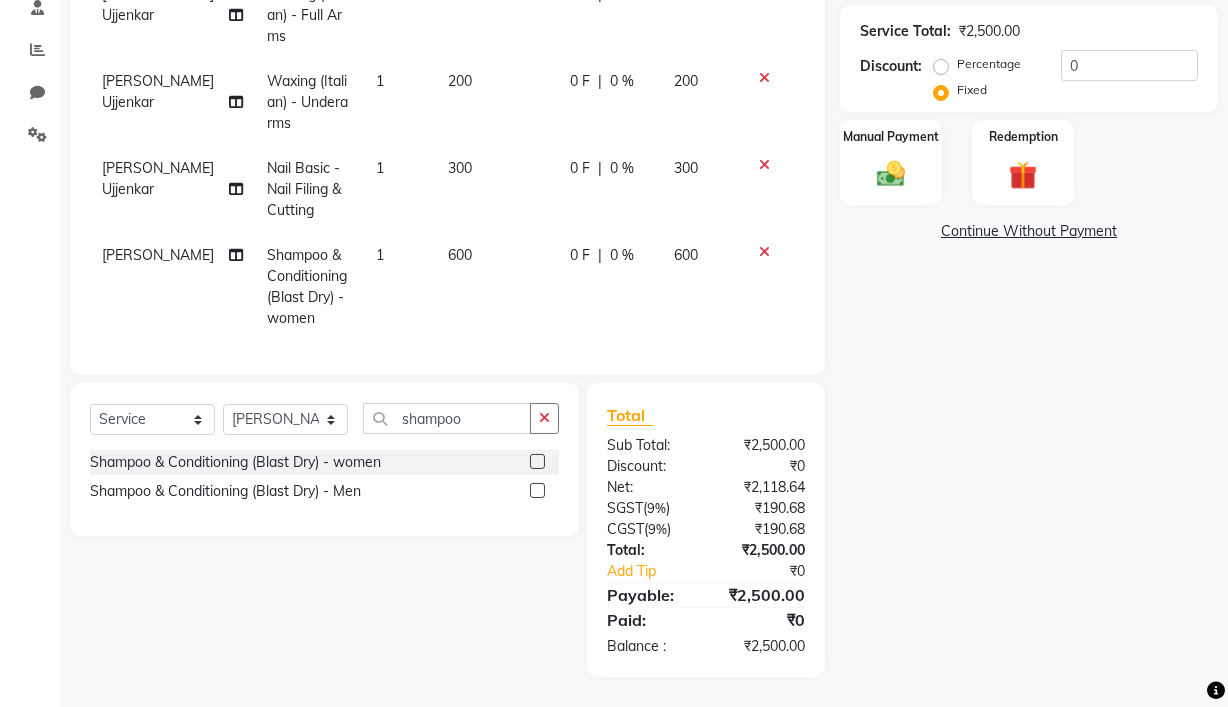 scroll, scrollTop: 52, scrollLeft: 14, axis: both 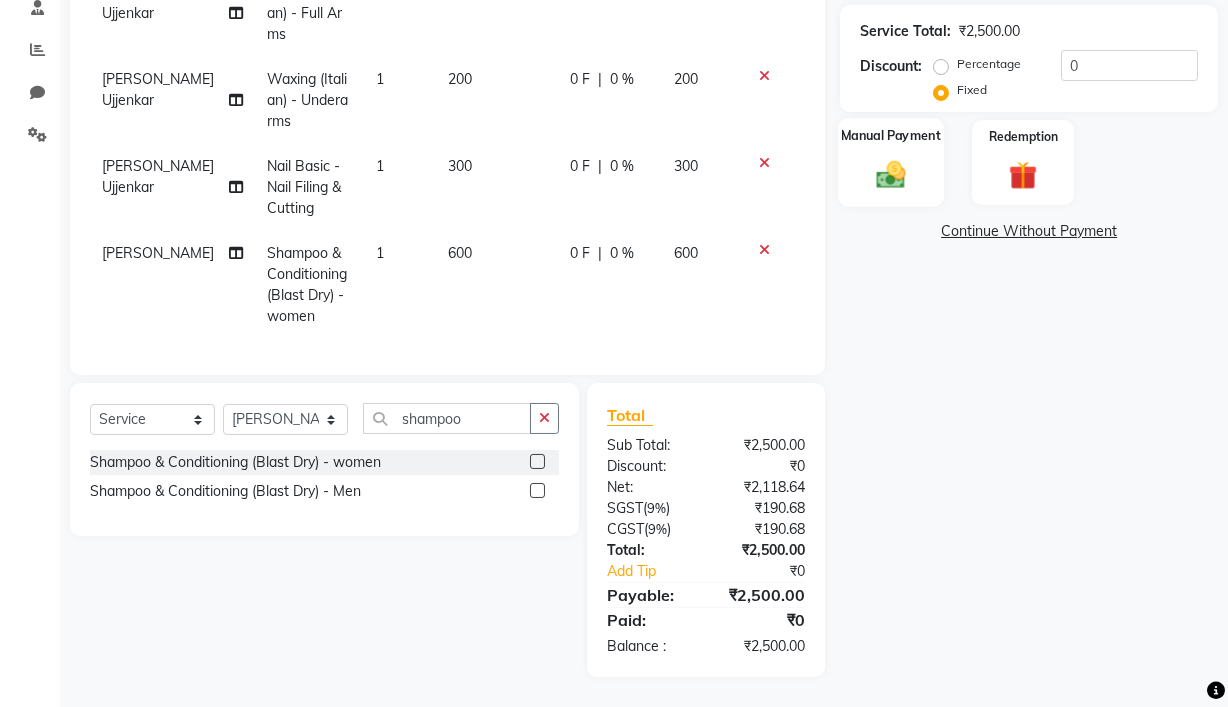 click 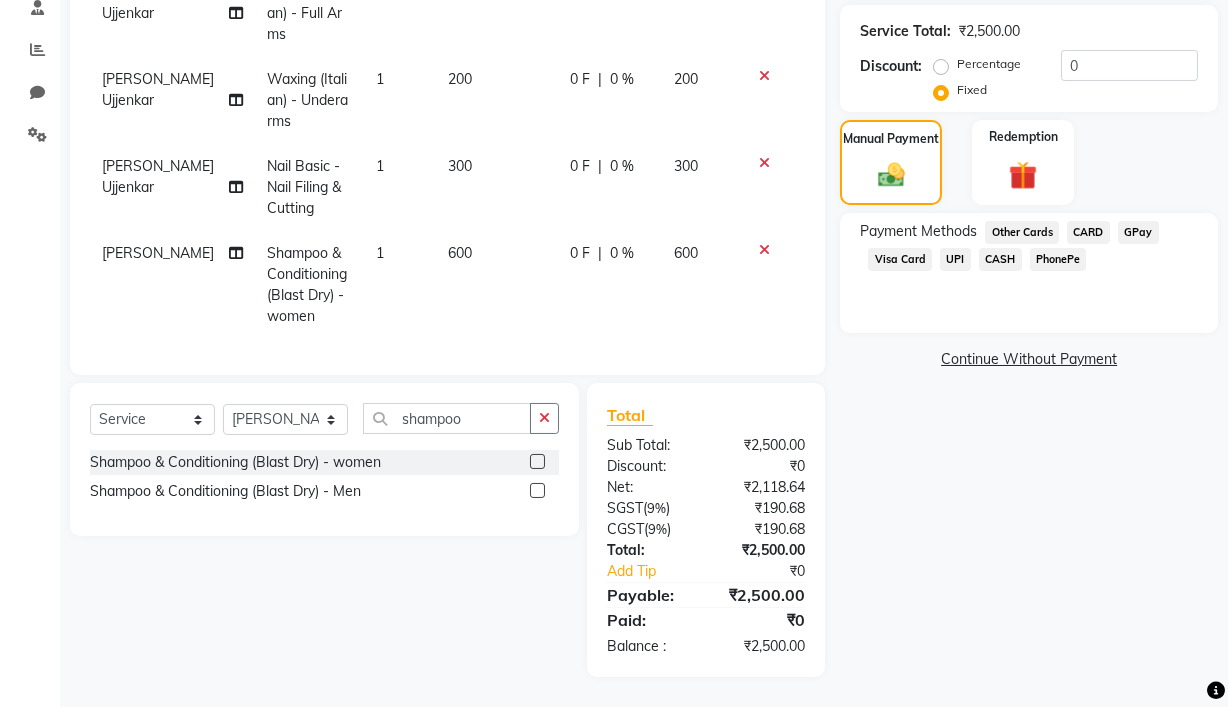 scroll, scrollTop: 0, scrollLeft: 0, axis: both 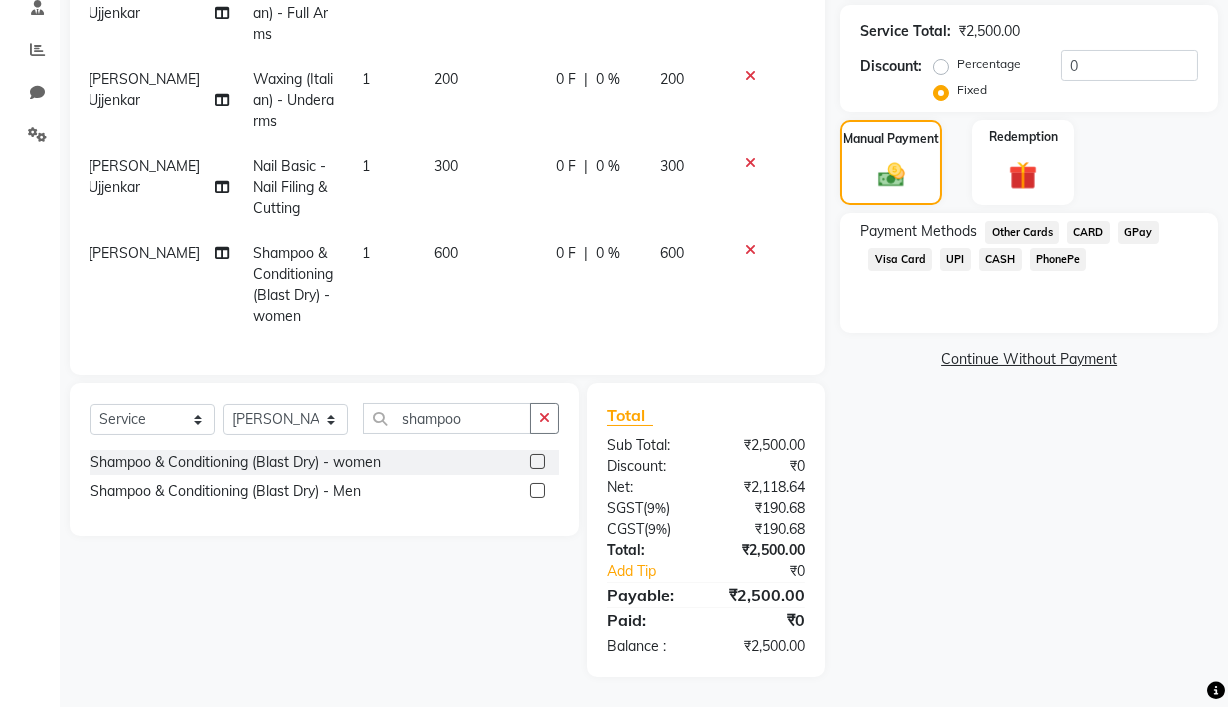 click on "600" 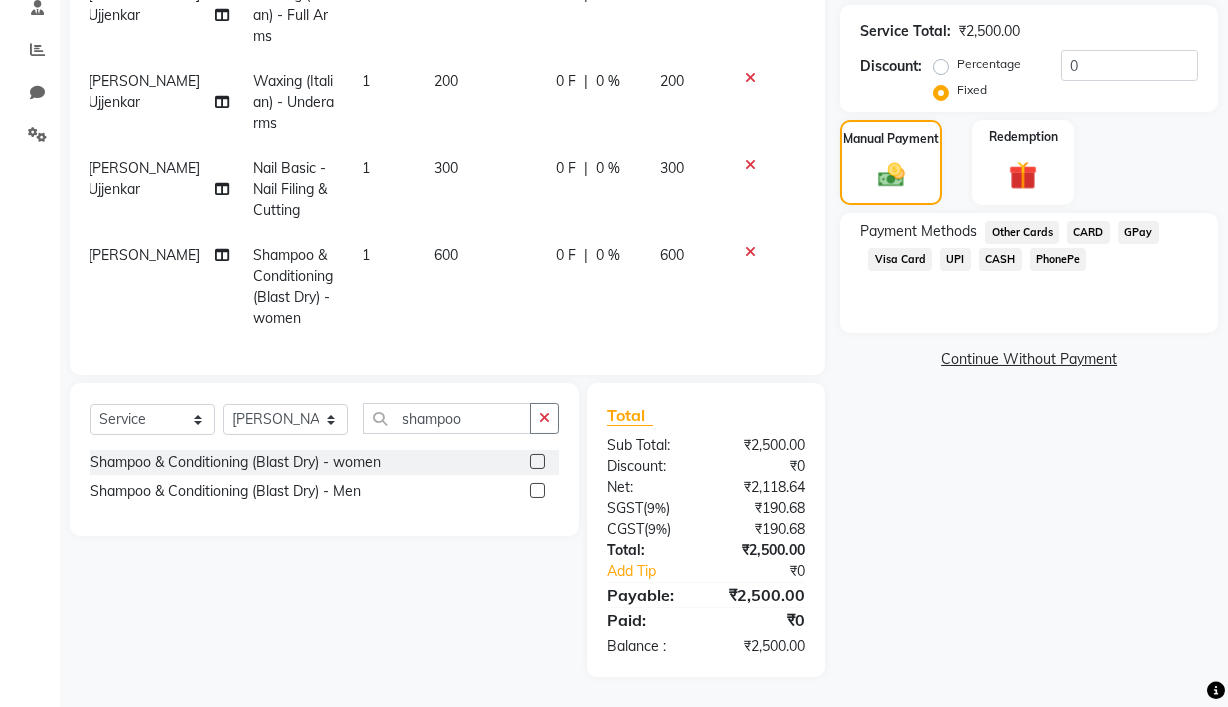 select on "85598" 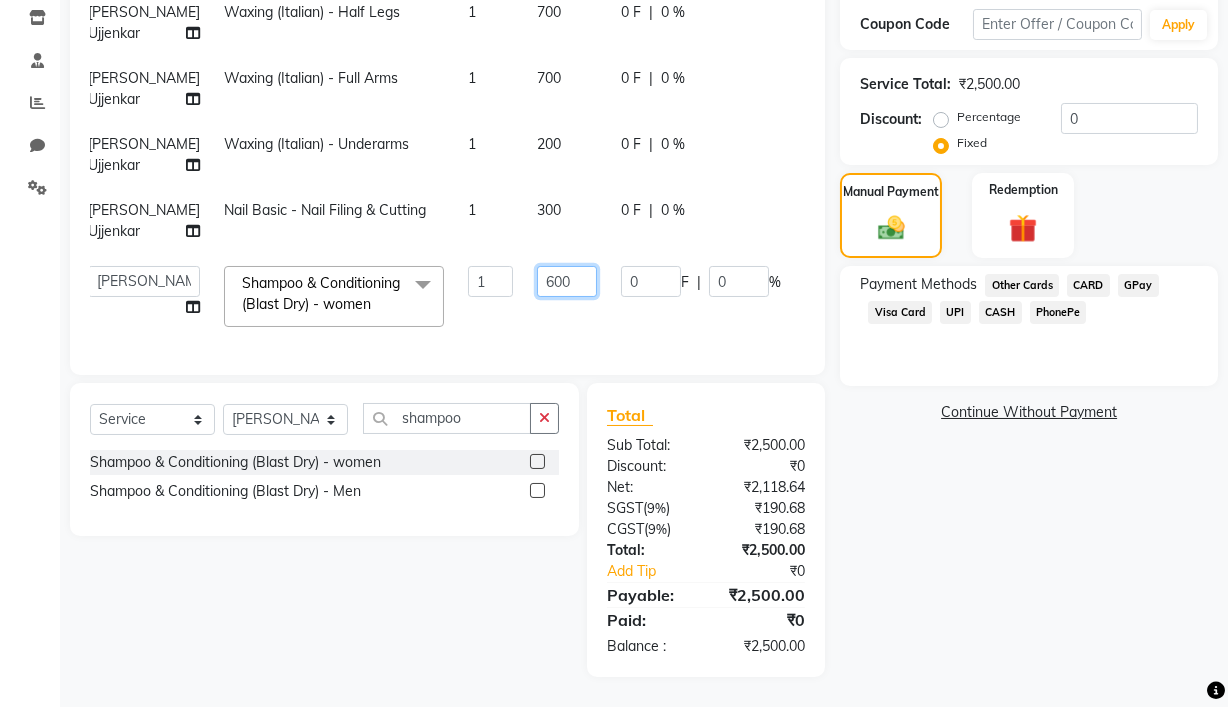 drag, startPoint x: 513, startPoint y: 258, endPoint x: 419, endPoint y: 270, distance: 94.76286 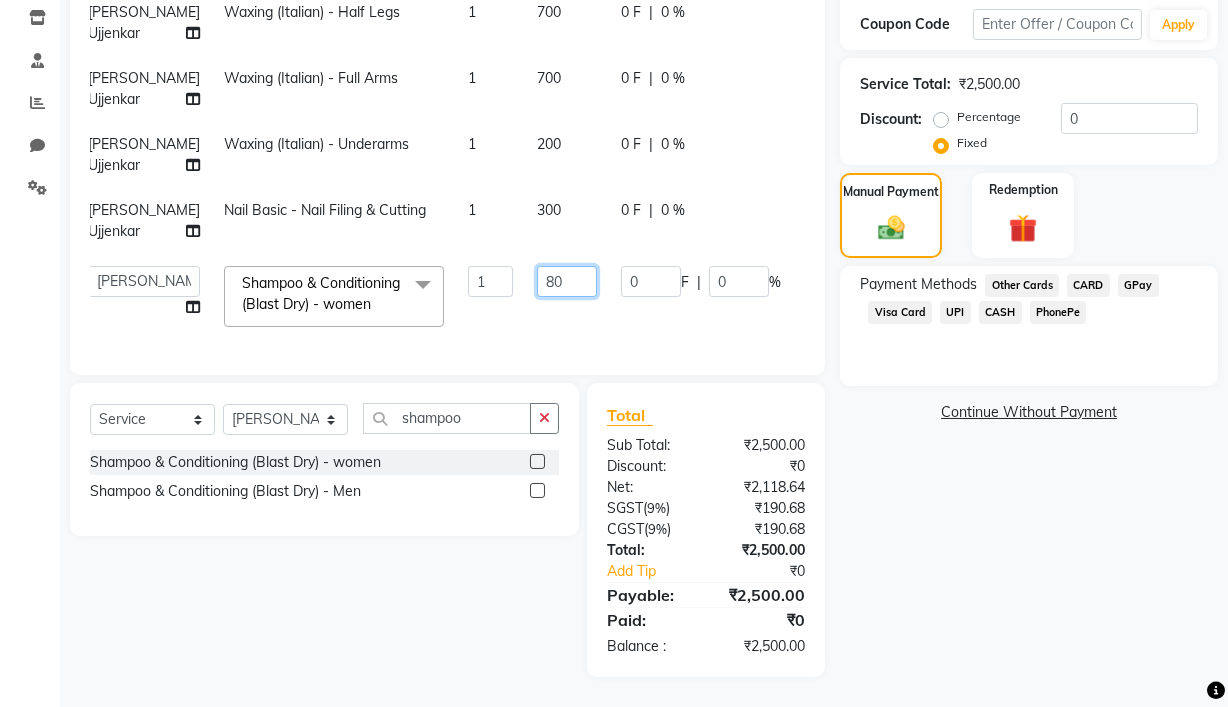 type on "800" 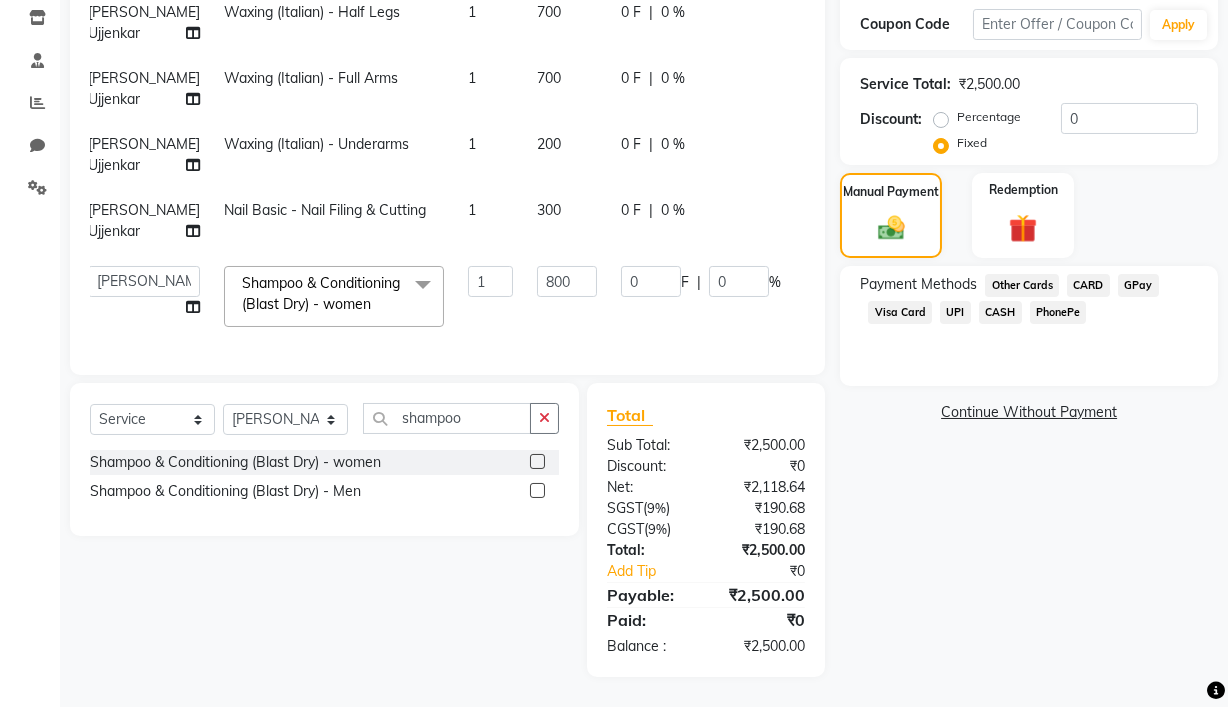 click on "Name: [PERSON_NAME] Mam Membership:  No Active Membership  Total Visits:   Card on file:  0 Last Visit:   - Points:   0  Coupon Code Apply Service Total:  ₹2,500.00  Discount:  Percentage   Fixed  0 Manual Payment Redemption Payment Methods  Other Cards   CARD   GPay   Visa Card   UPI   CASH   PhonePe   Continue Without Payment" 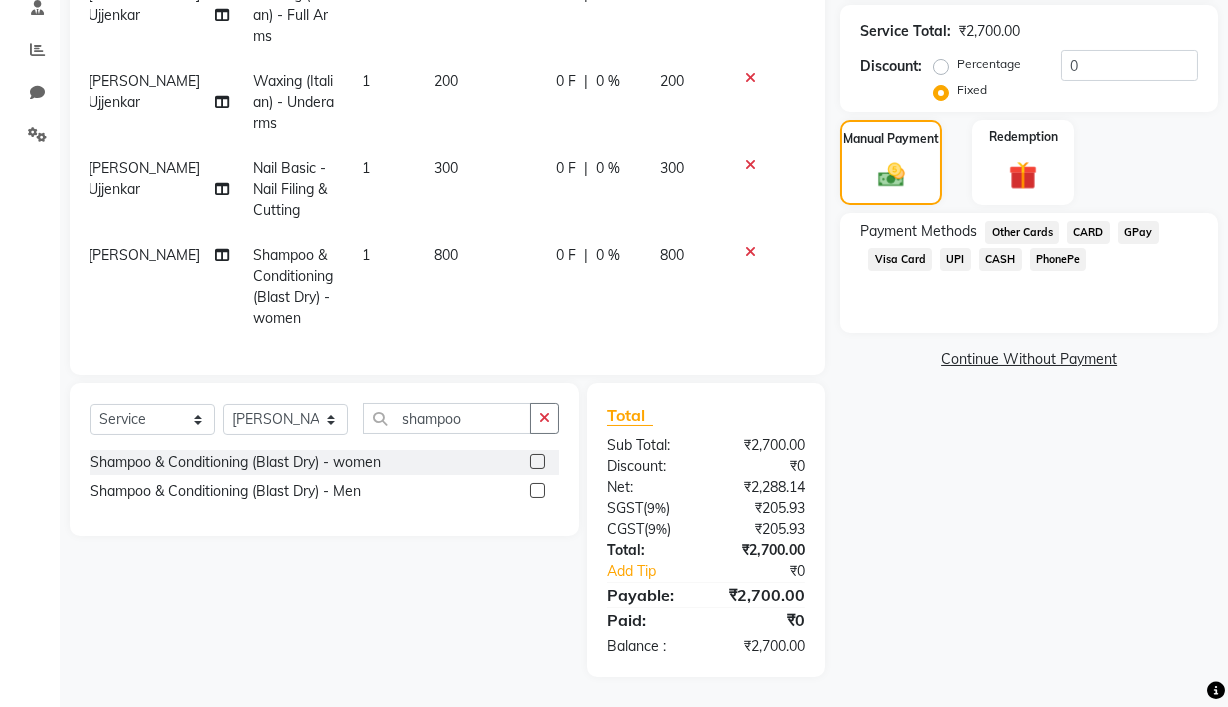 click on "CASH" 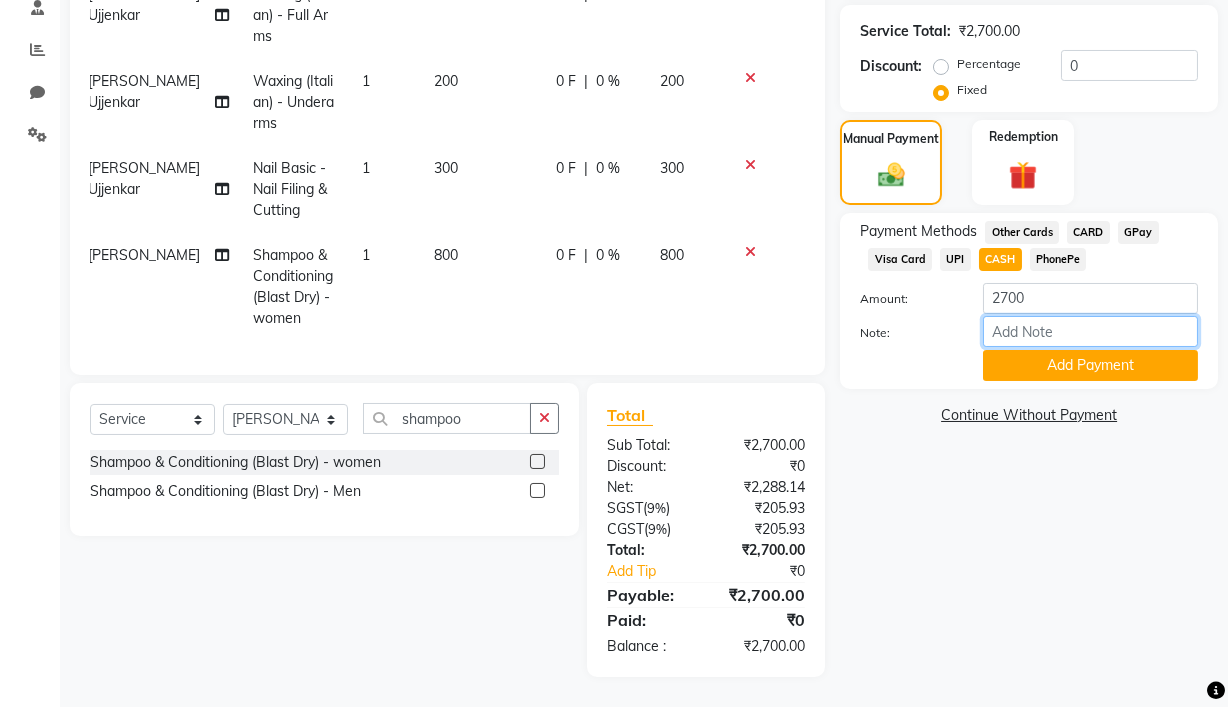 click on "Note:" at bounding box center [1090, 331] 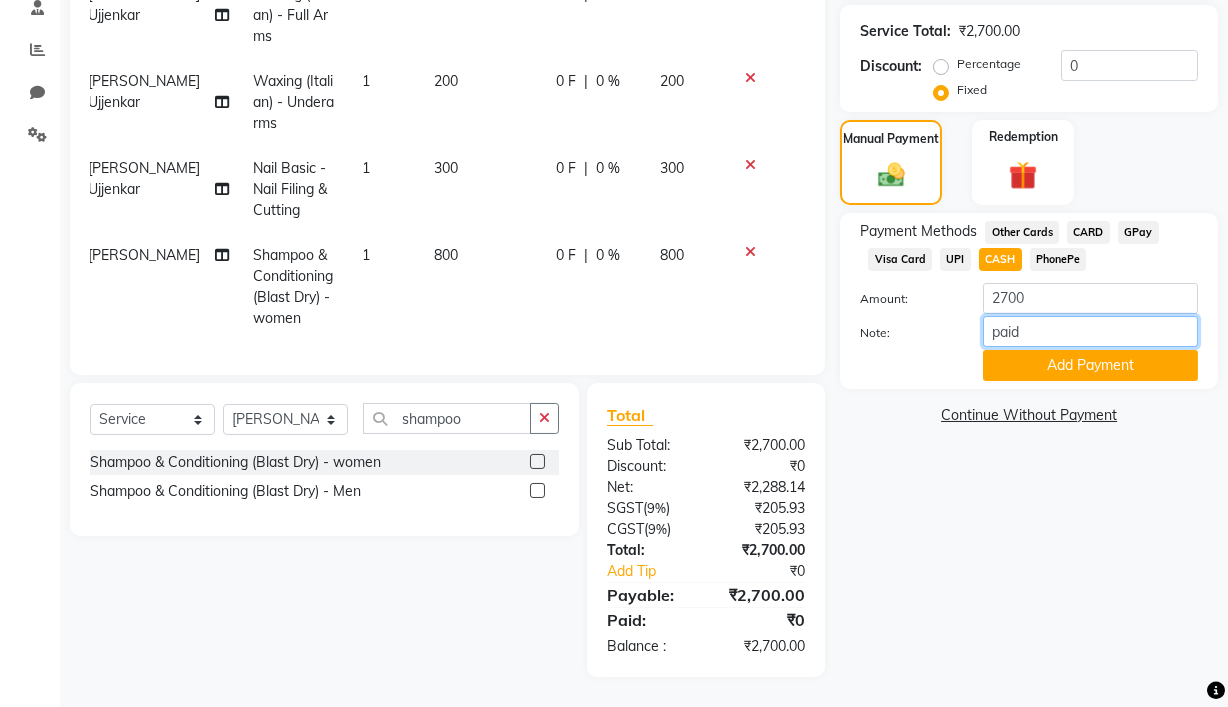 type on "paid" 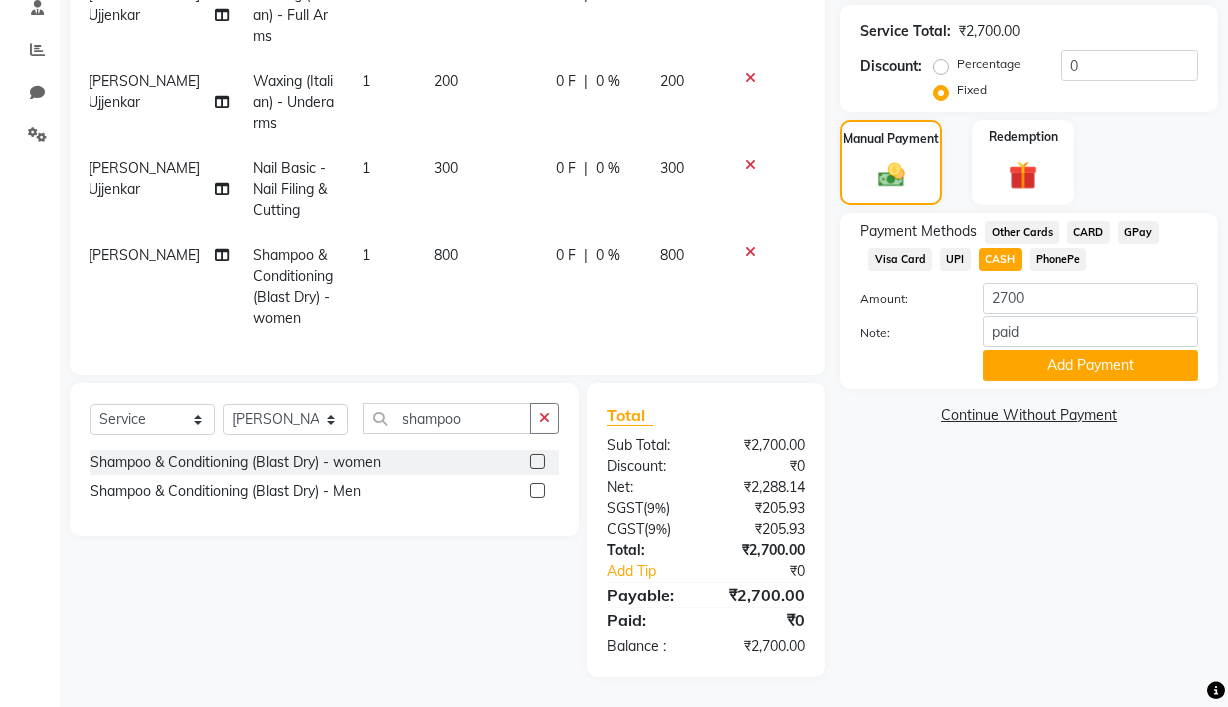 click on "Continue Without Payment" 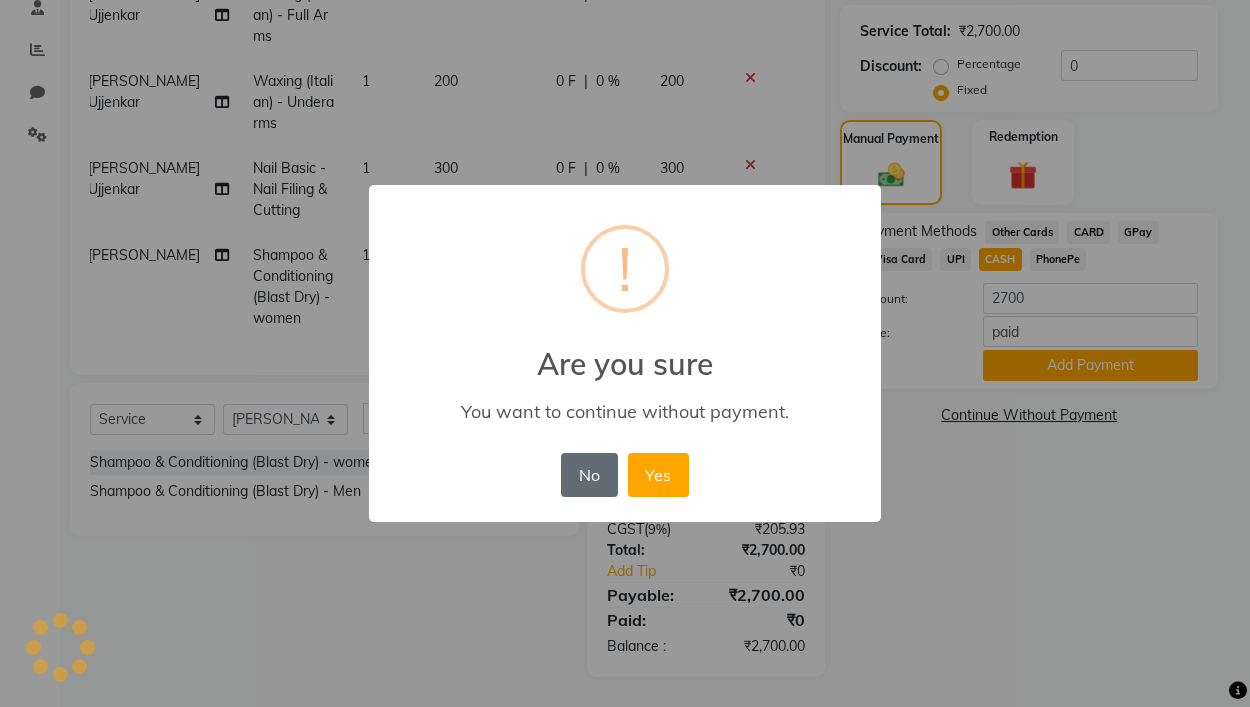 click on "No" at bounding box center [589, 475] 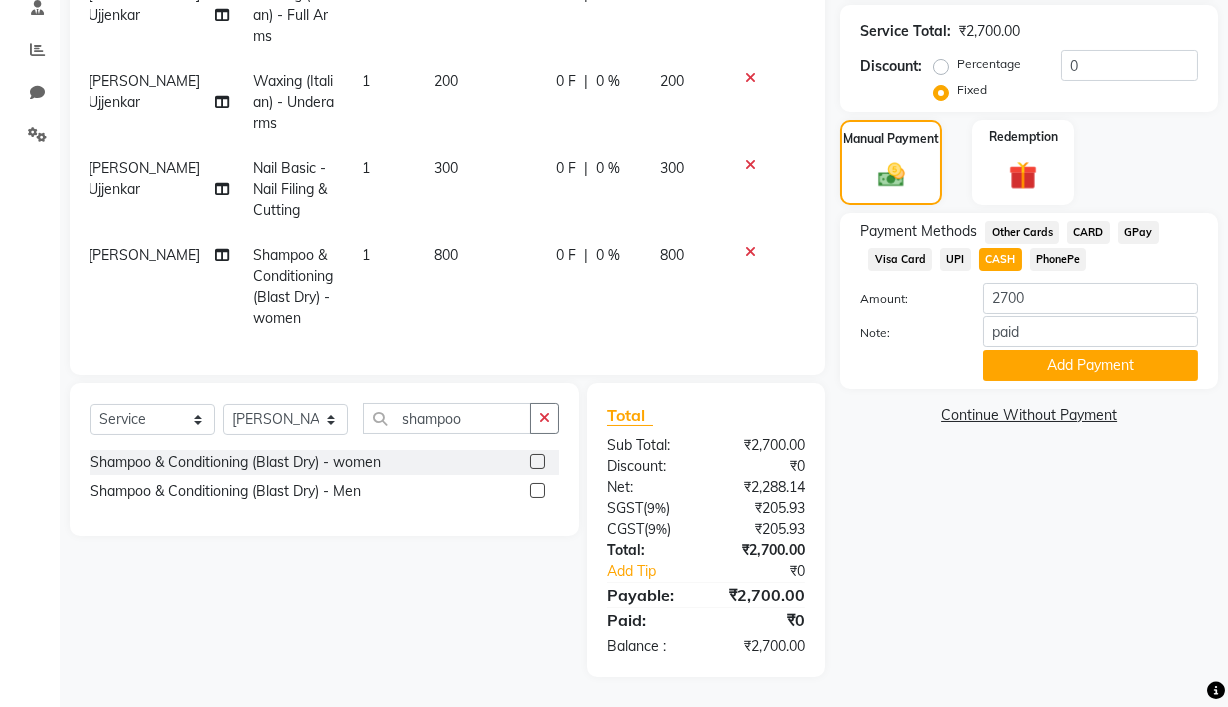 click on "CASH" 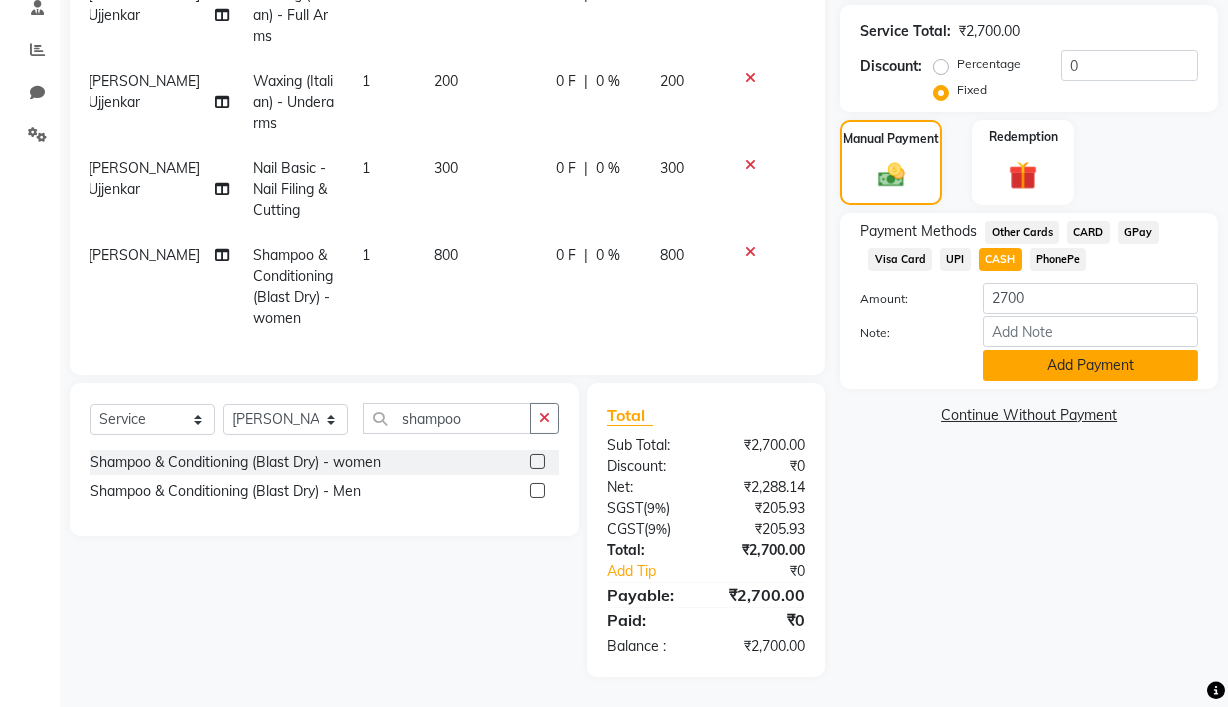 click on "Add Payment" 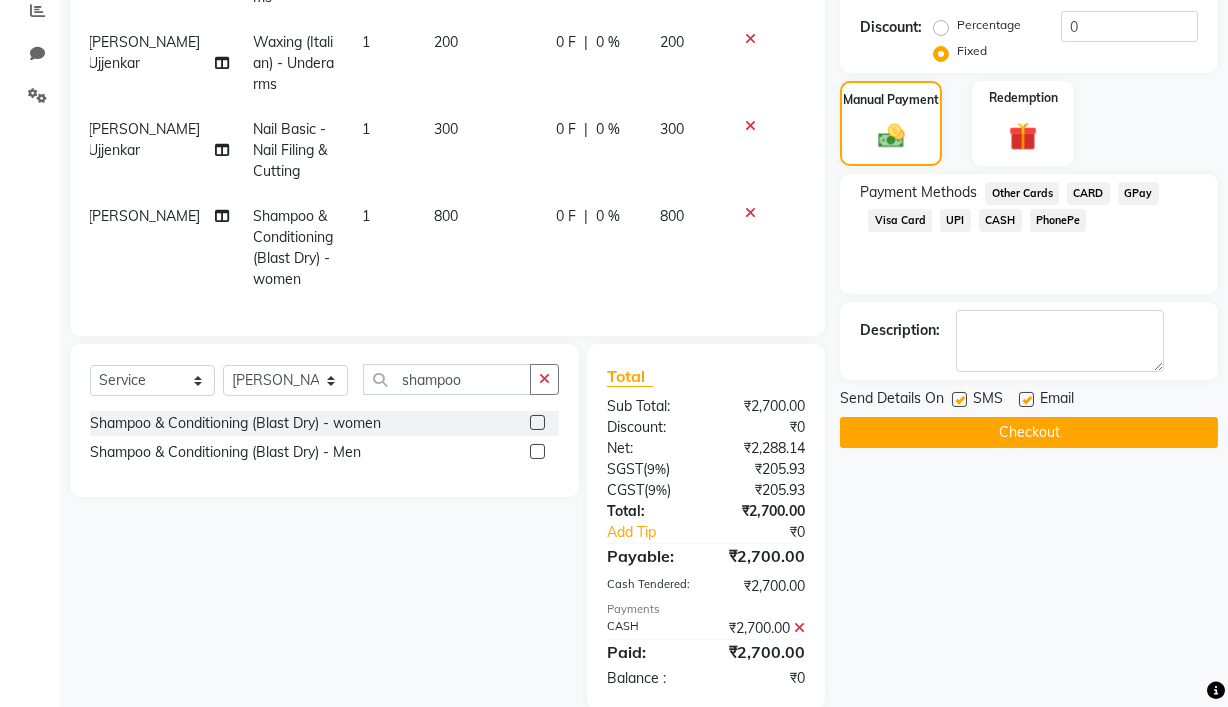 scroll, scrollTop: 465, scrollLeft: 0, axis: vertical 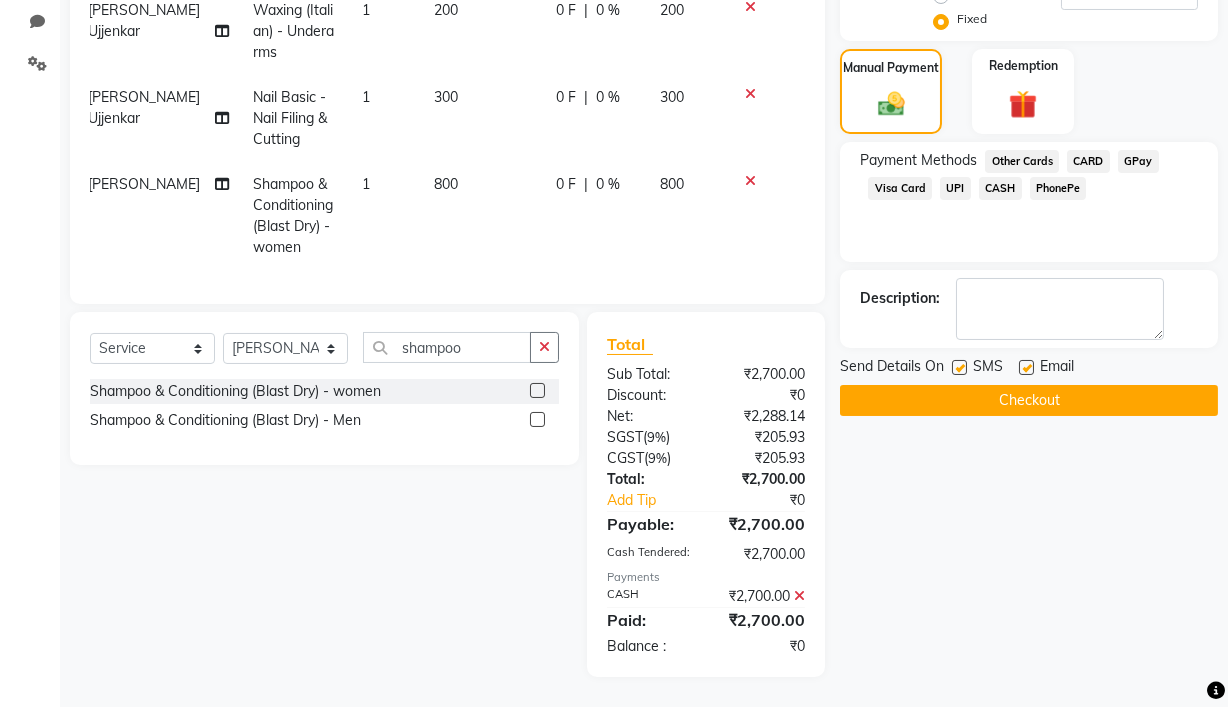 click on "Send Details On SMS Email" 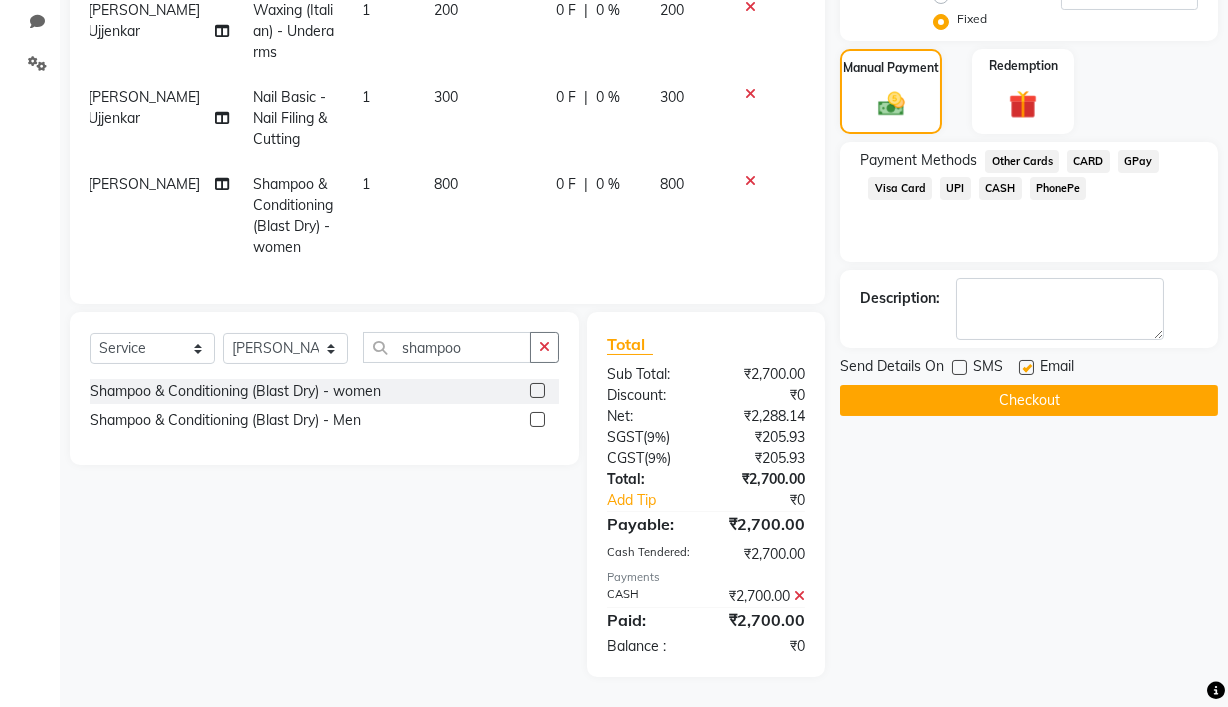 click 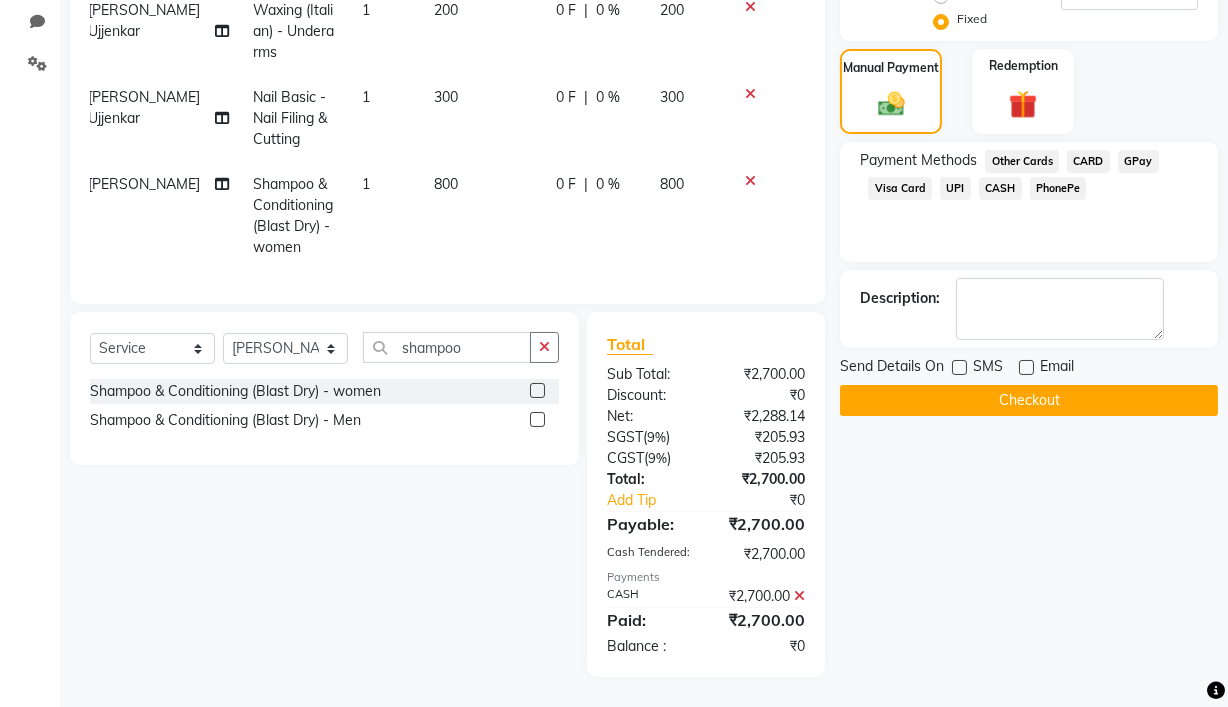 click on "Checkout" 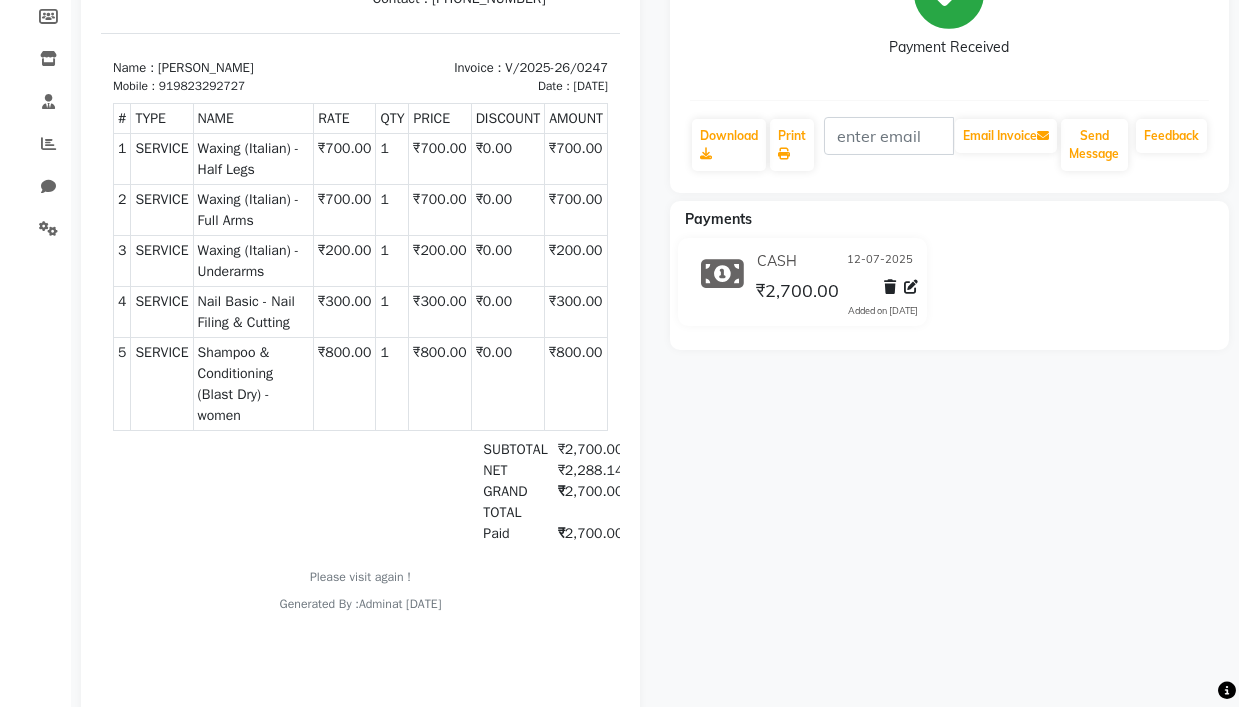 scroll, scrollTop: 0, scrollLeft: 0, axis: both 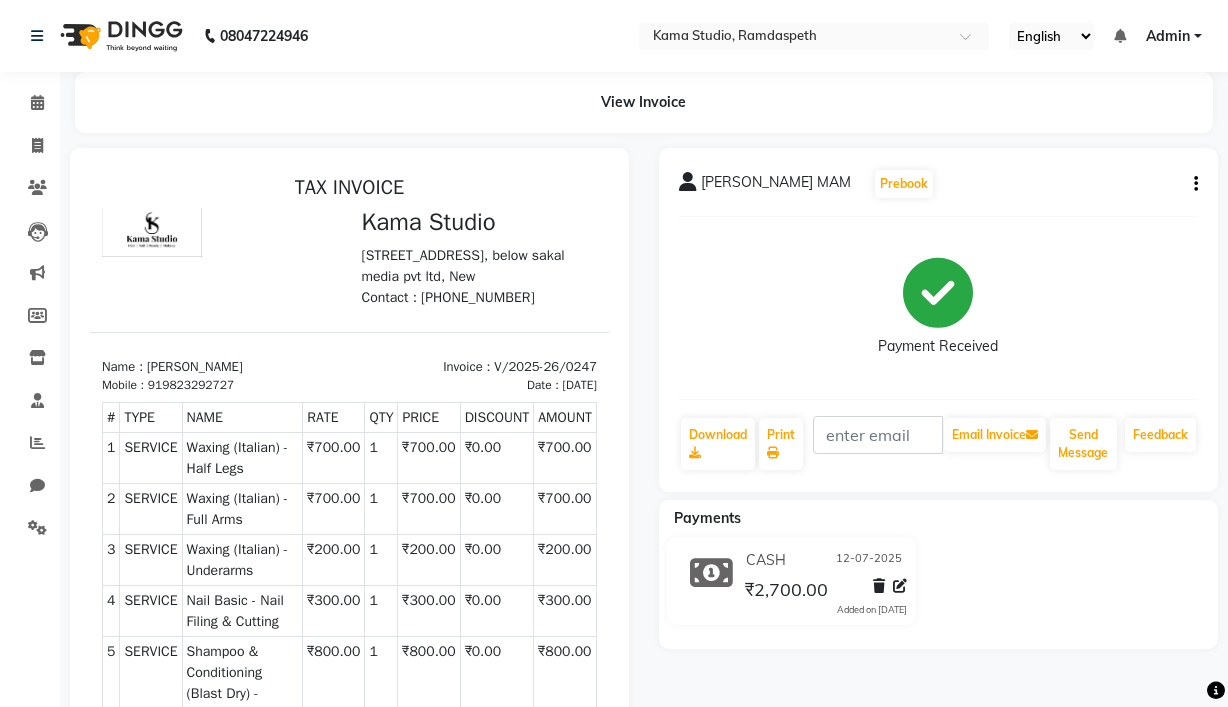 select on "service" 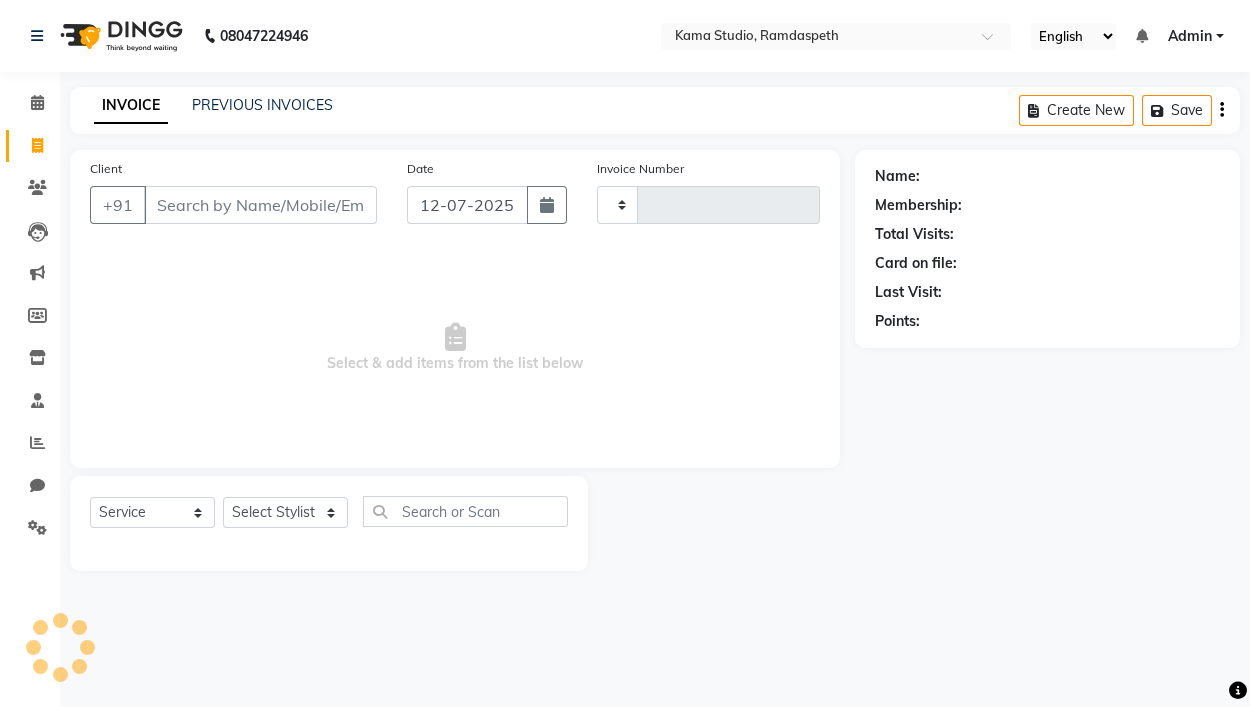 drag, startPoint x: 281, startPoint y: 207, endPoint x: 281, endPoint y: 186, distance: 21 